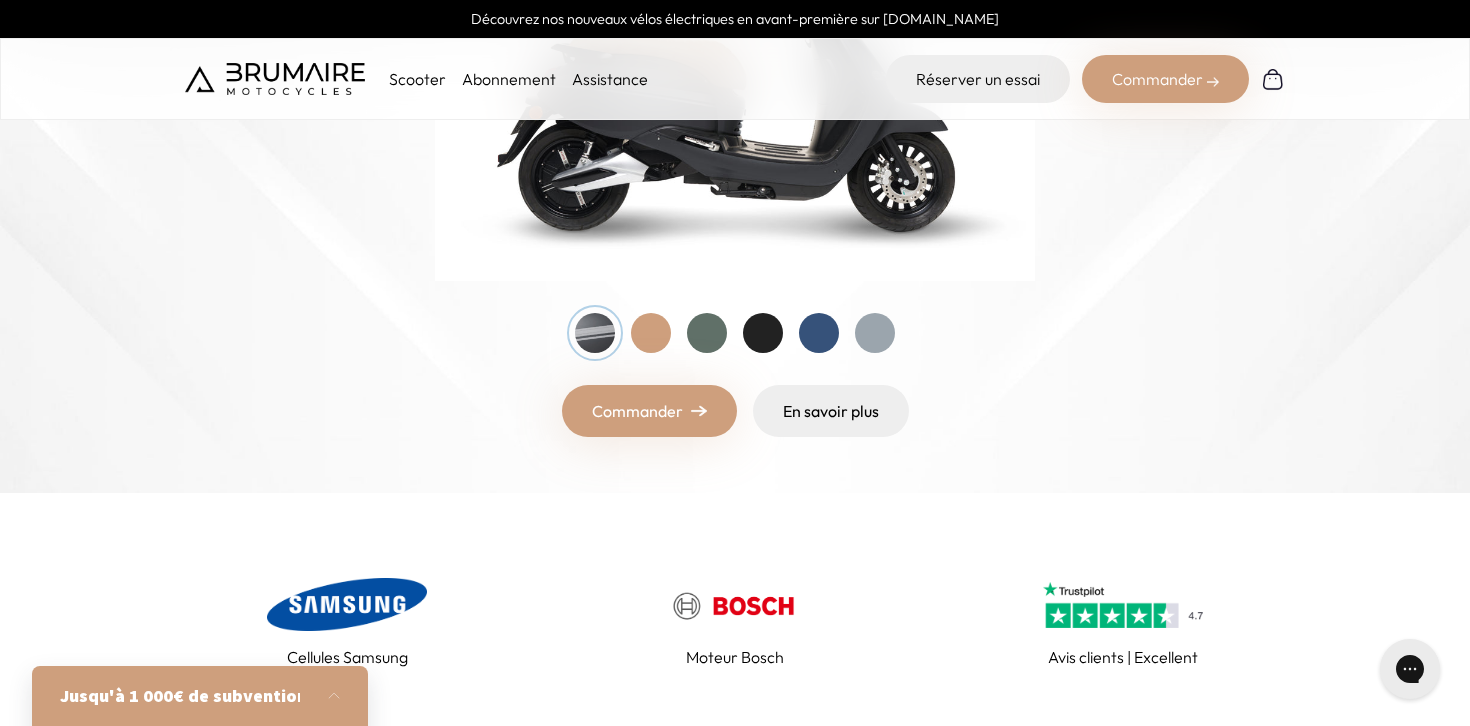 scroll, scrollTop: 473, scrollLeft: 0, axis: vertical 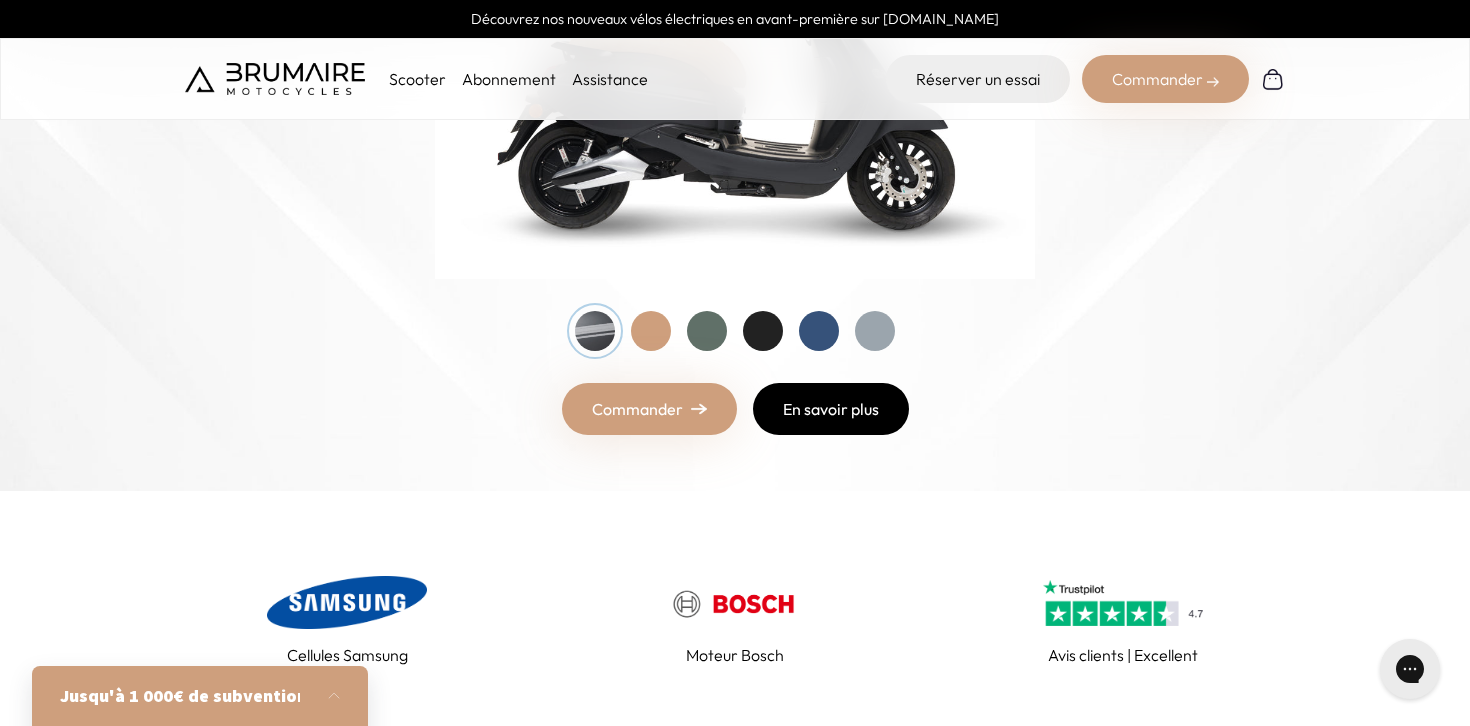 click on "En savoir plus" at bounding box center (831, 409) 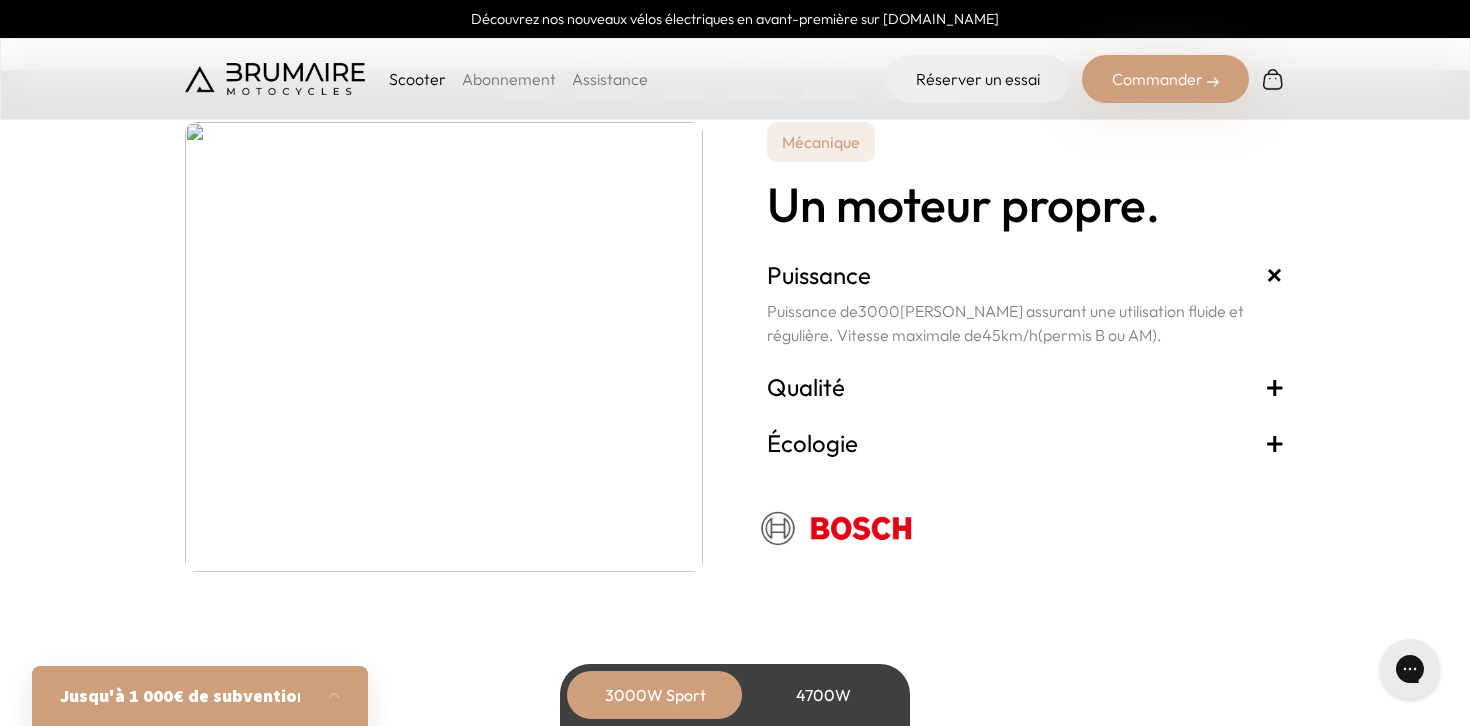 scroll, scrollTop: 3507, scrollLeft: 0, axis: vertical 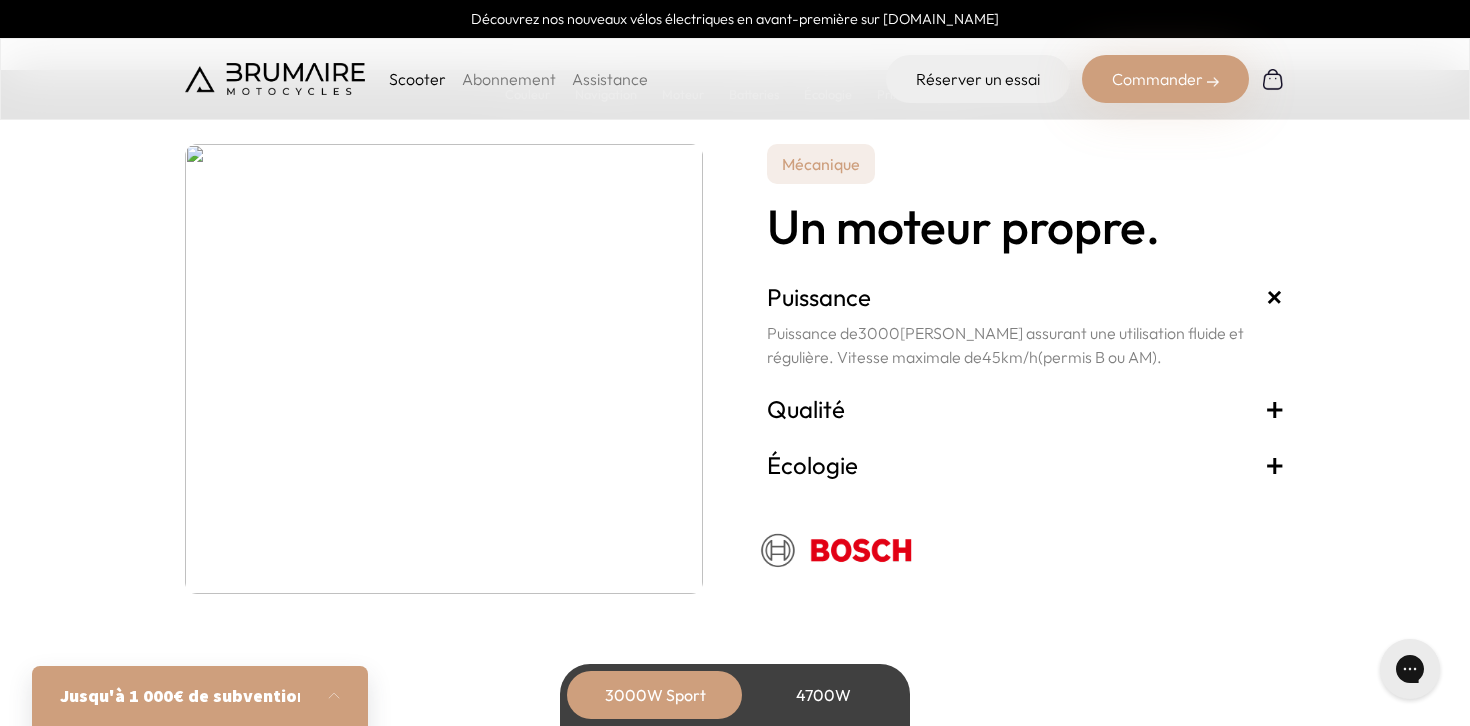 click on "+" at bounding box center (1275, 409) 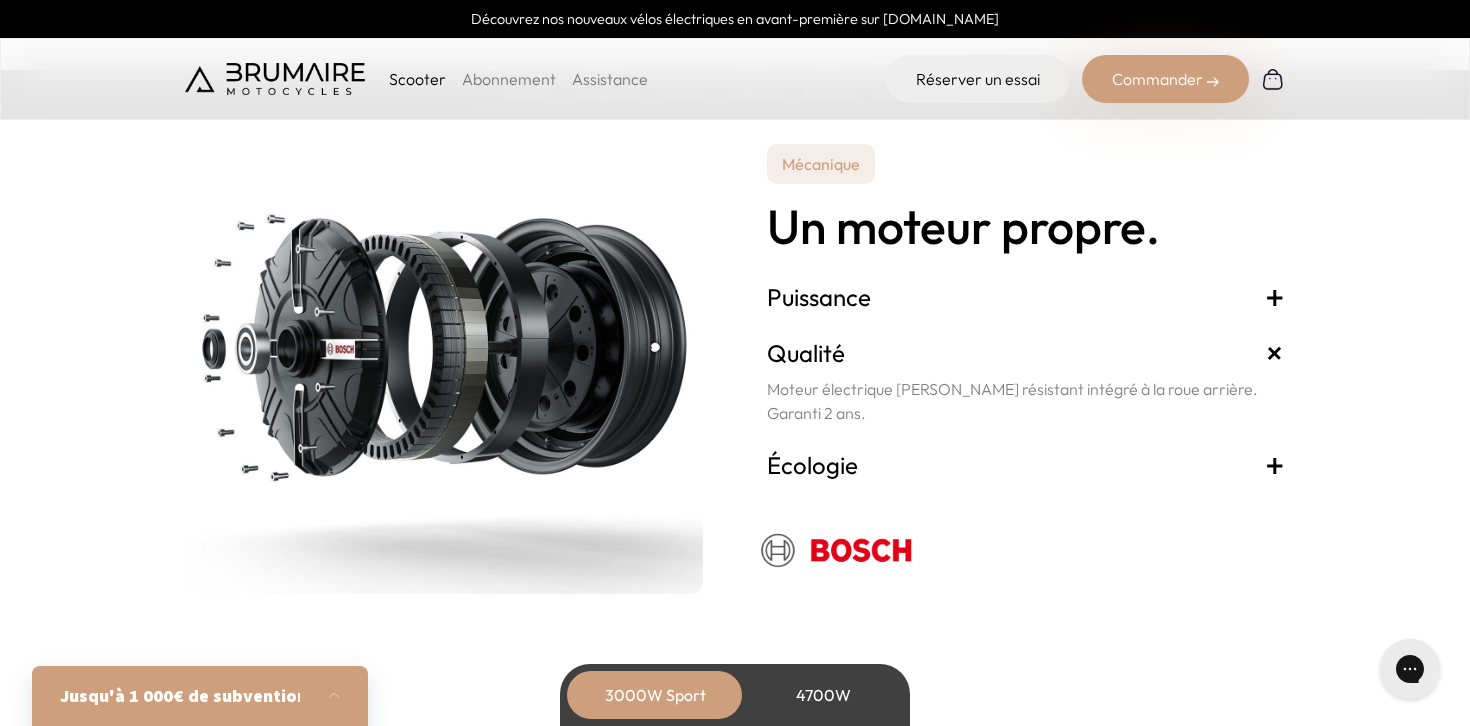 click on "+" at bounding box center (1275, 465) 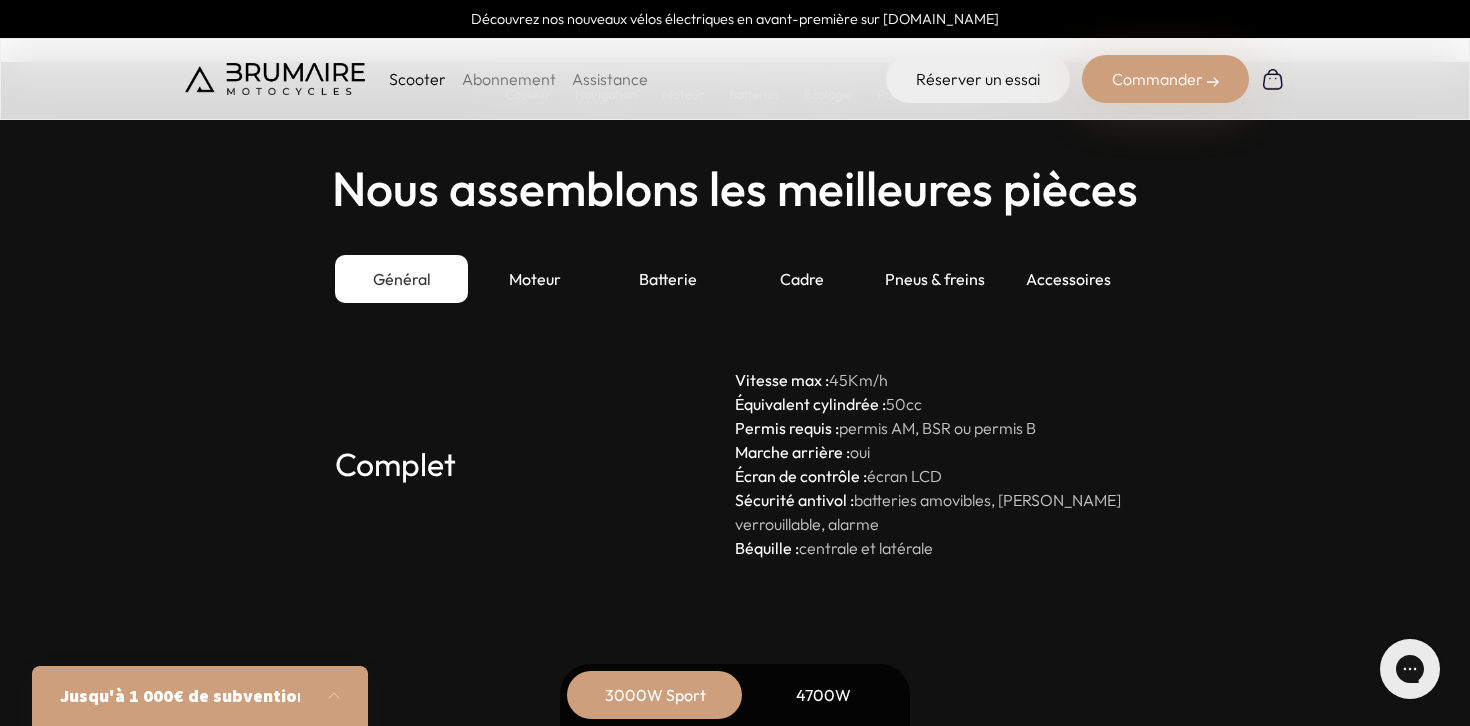 scroll, scrollTop: 5482, scrollLeft: 0, axis: vertical 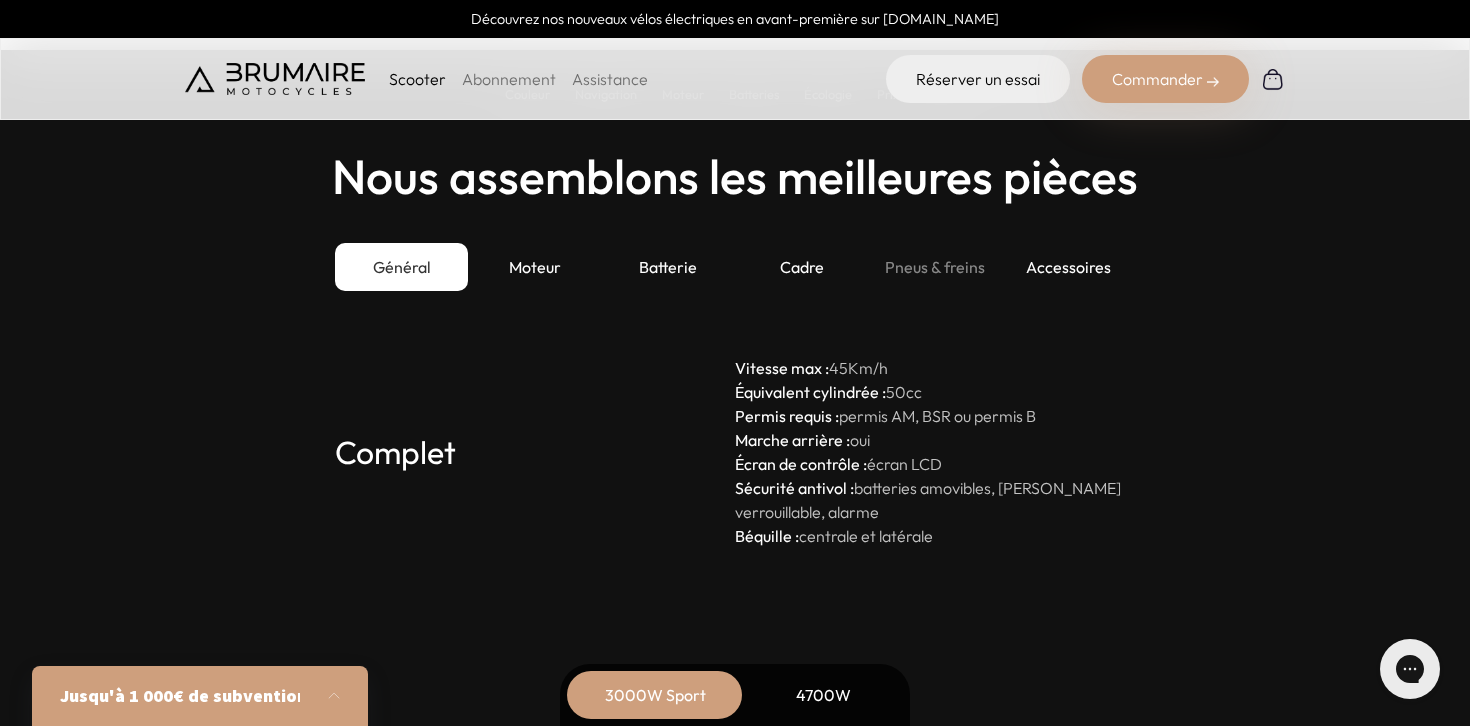 click on "Pneus & freins" at bounding box center [934, 267] 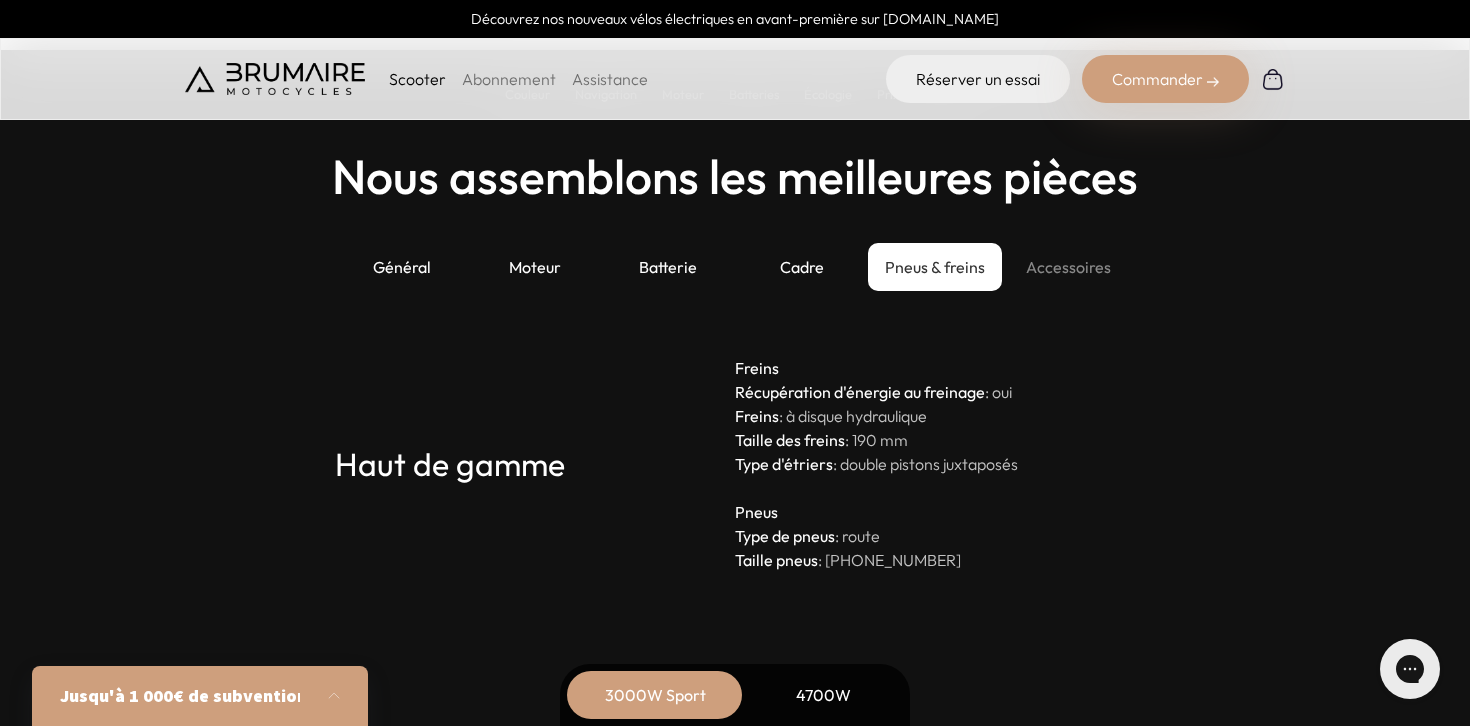 click on "Accessoires" at bounding box center (1068, 267) 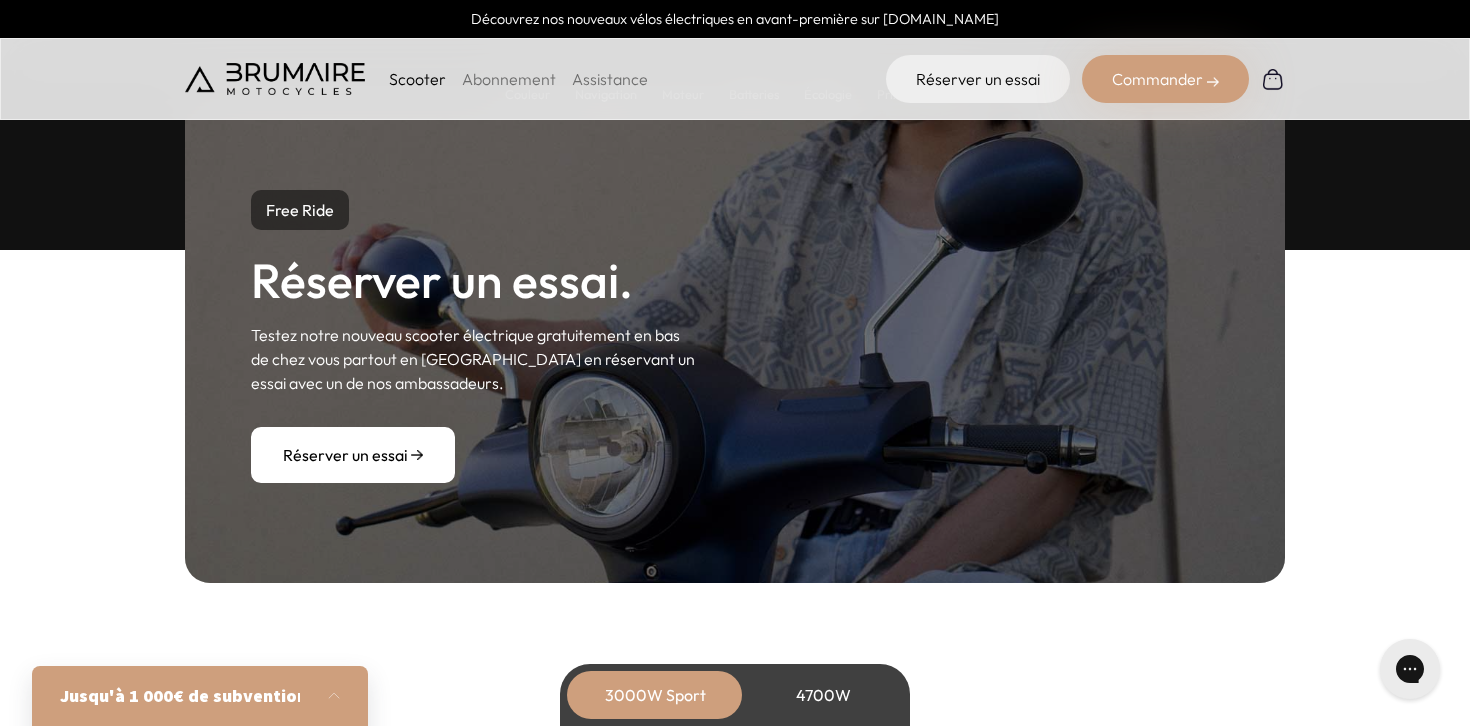 scroll, scrollTop: 6105, scrollLeft: 0, axis: vertical 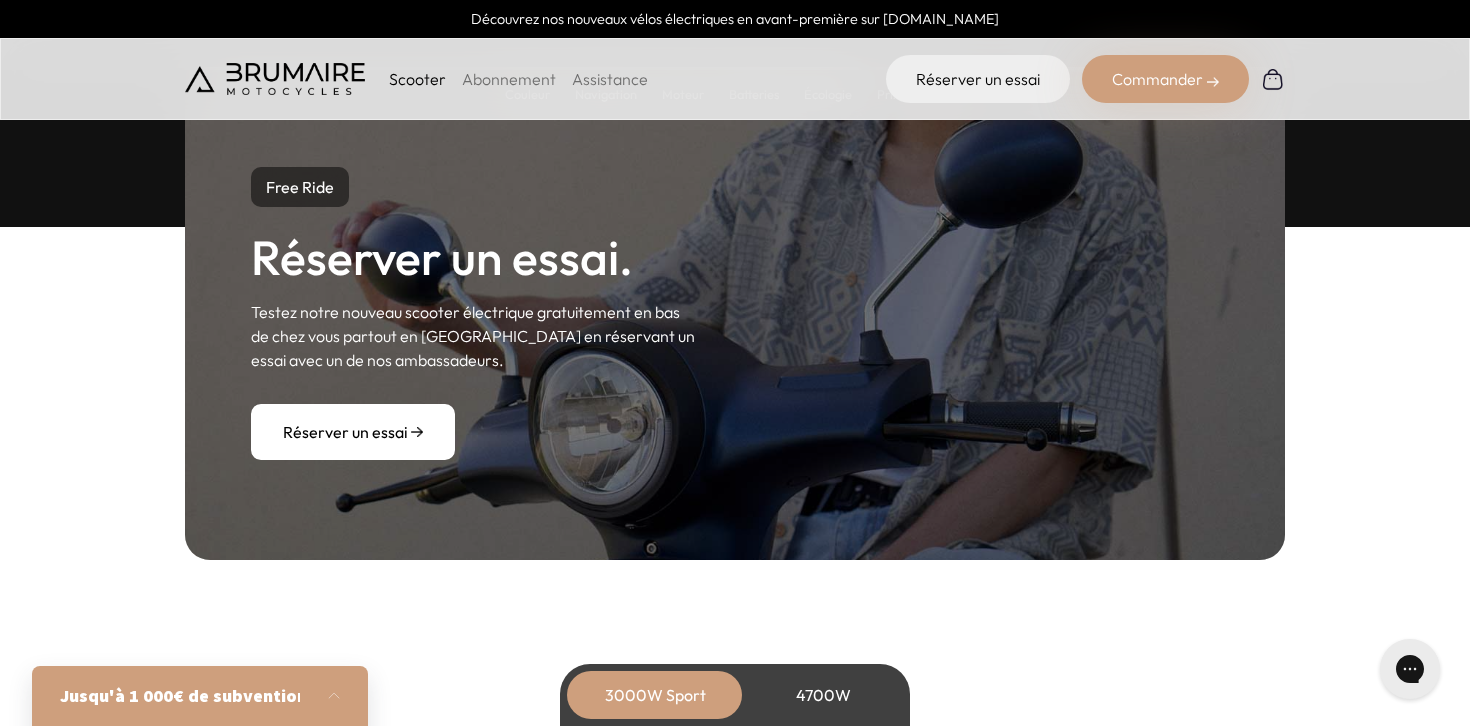 click on "Réserver un essai" at bounding box center [353, 432] 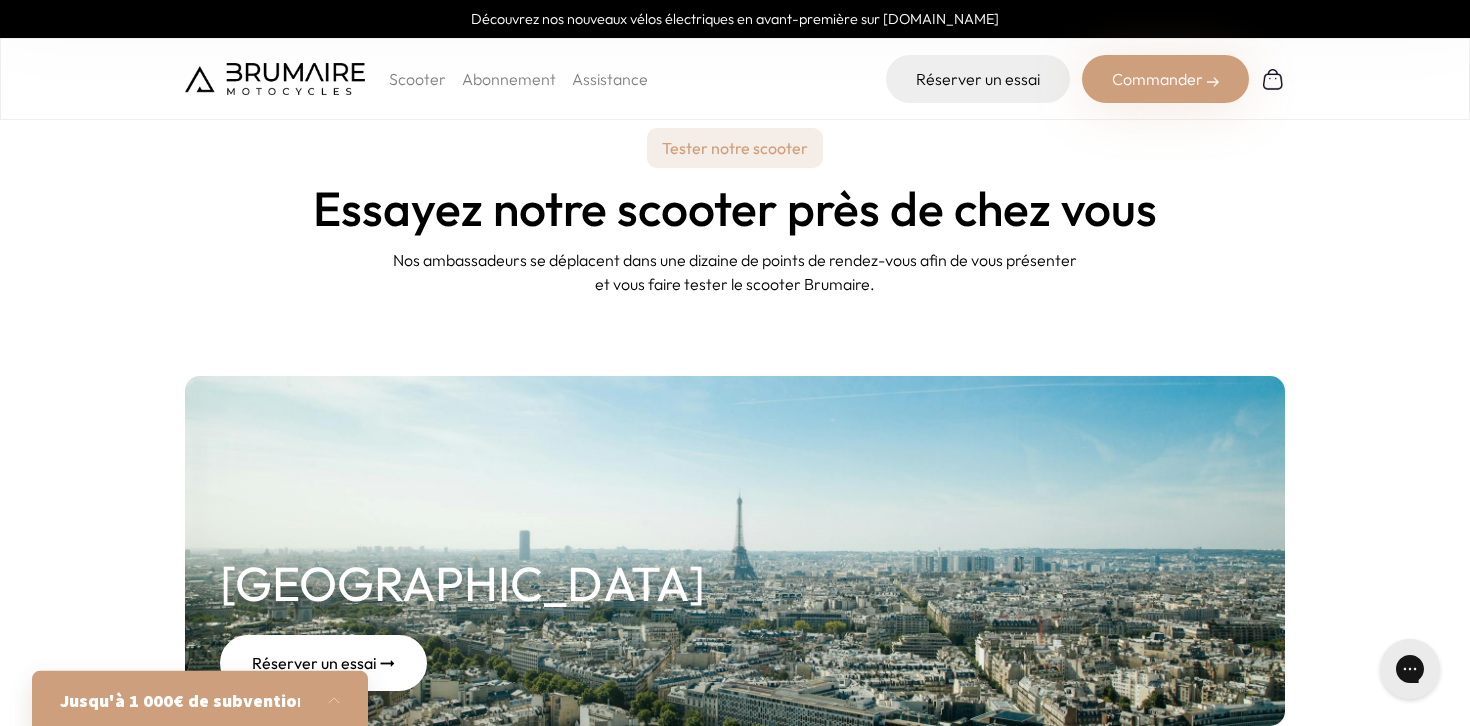 scroll, scrollTop: 0, scrollLeft: 0, axis: both 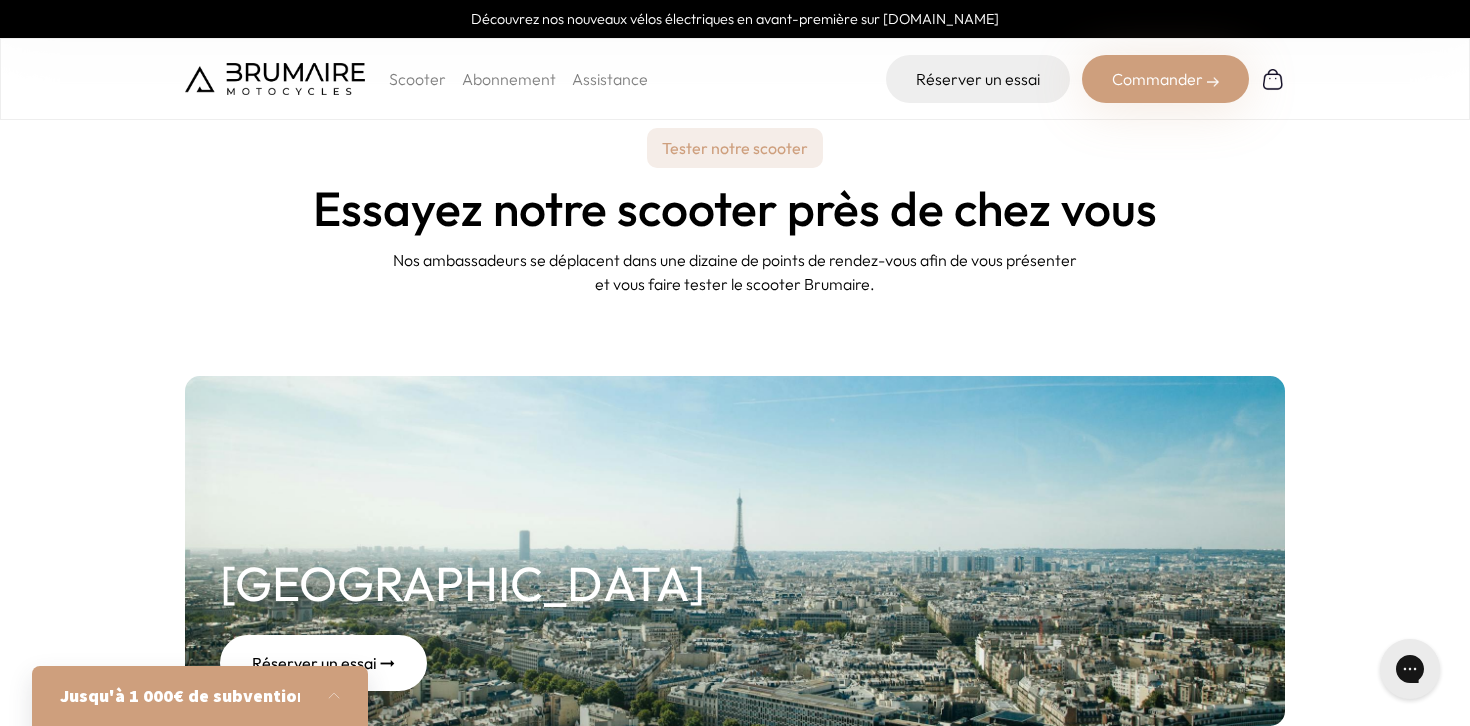 click on "Scooter" at bounding box center [417, 79] 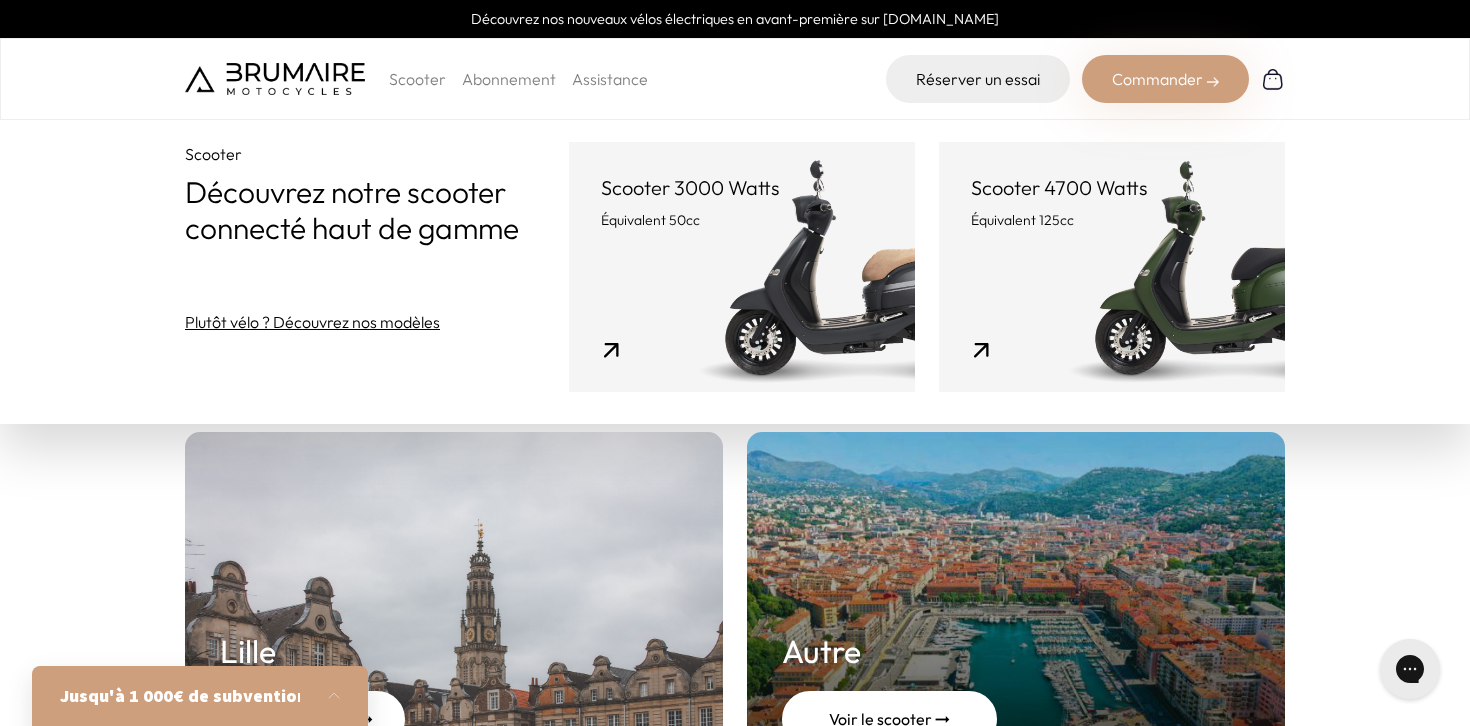 scroll, scrollTop: 718, scrollLeft: 0, axis: vertical 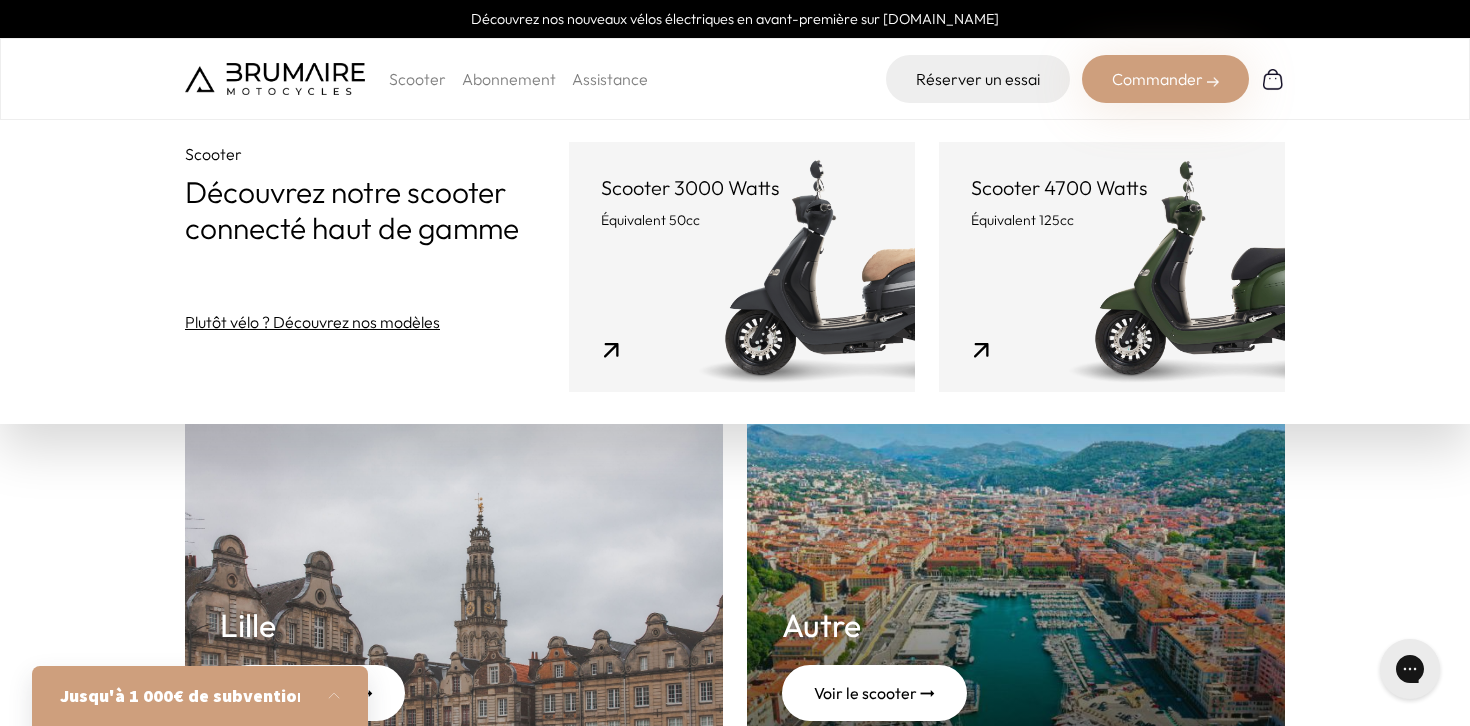 click on "Scooter
Abonnement
Assistance" at bounding box center [416, 79] 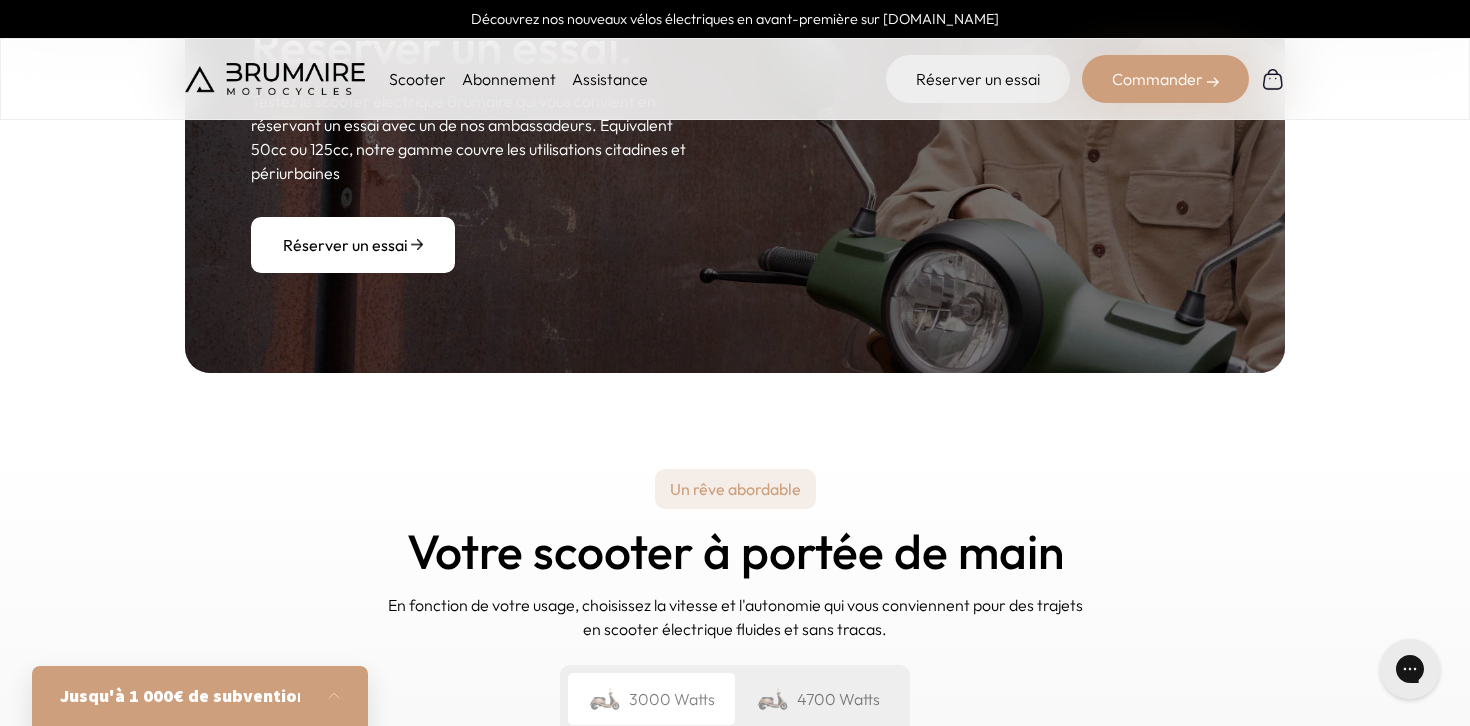 scroll, scrollTop: 2660, scrollLeft: 0, axis: vertical 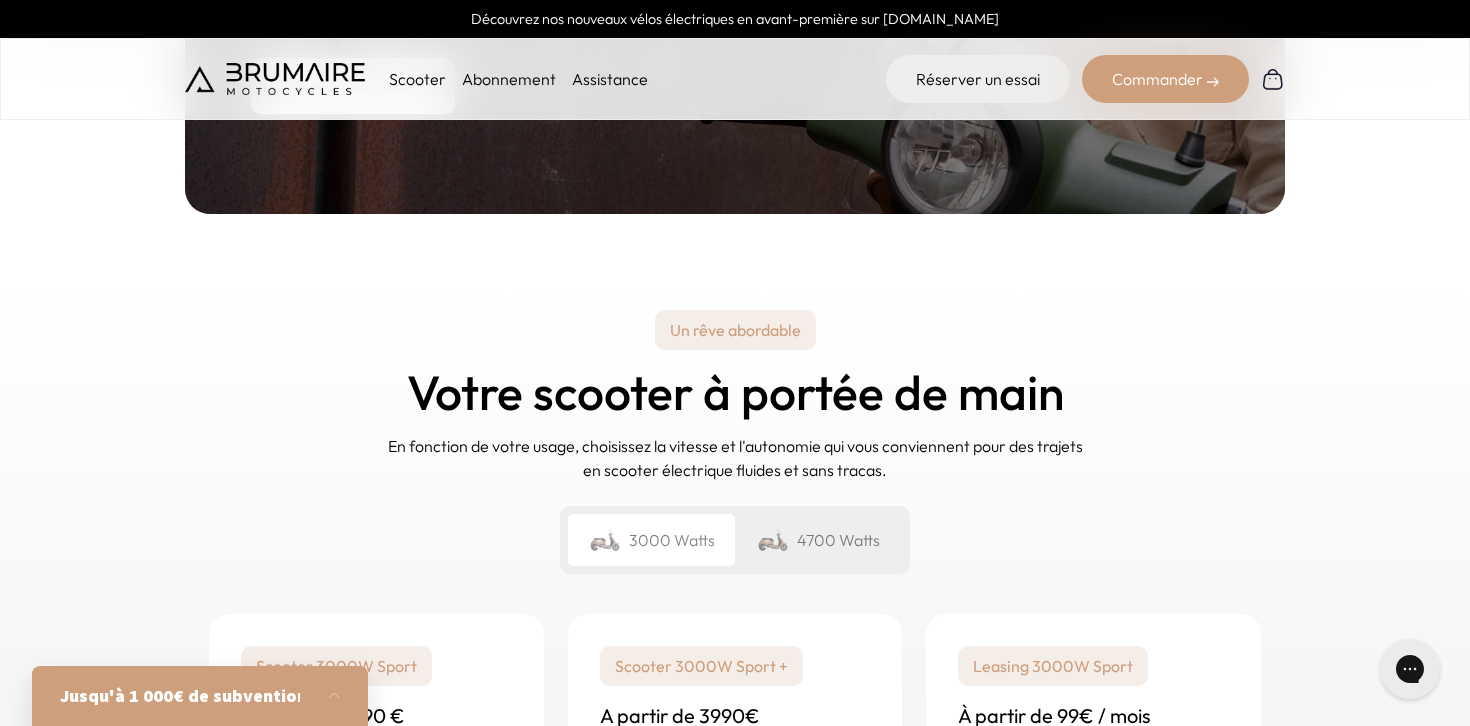 click on "4700 Watts" at bounding box center [818, 540] 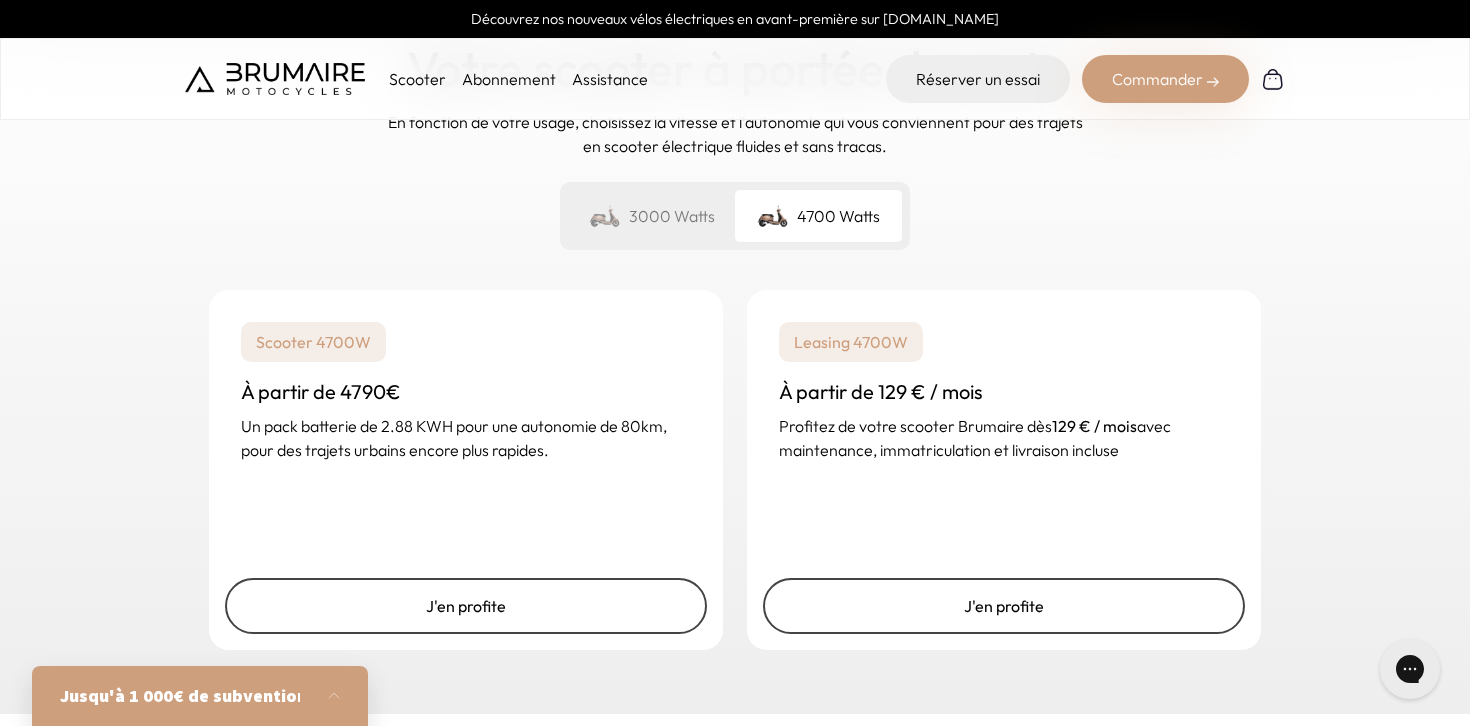 scroll, scrollTop: 2991, scrollLeft: 0, axis: vertical 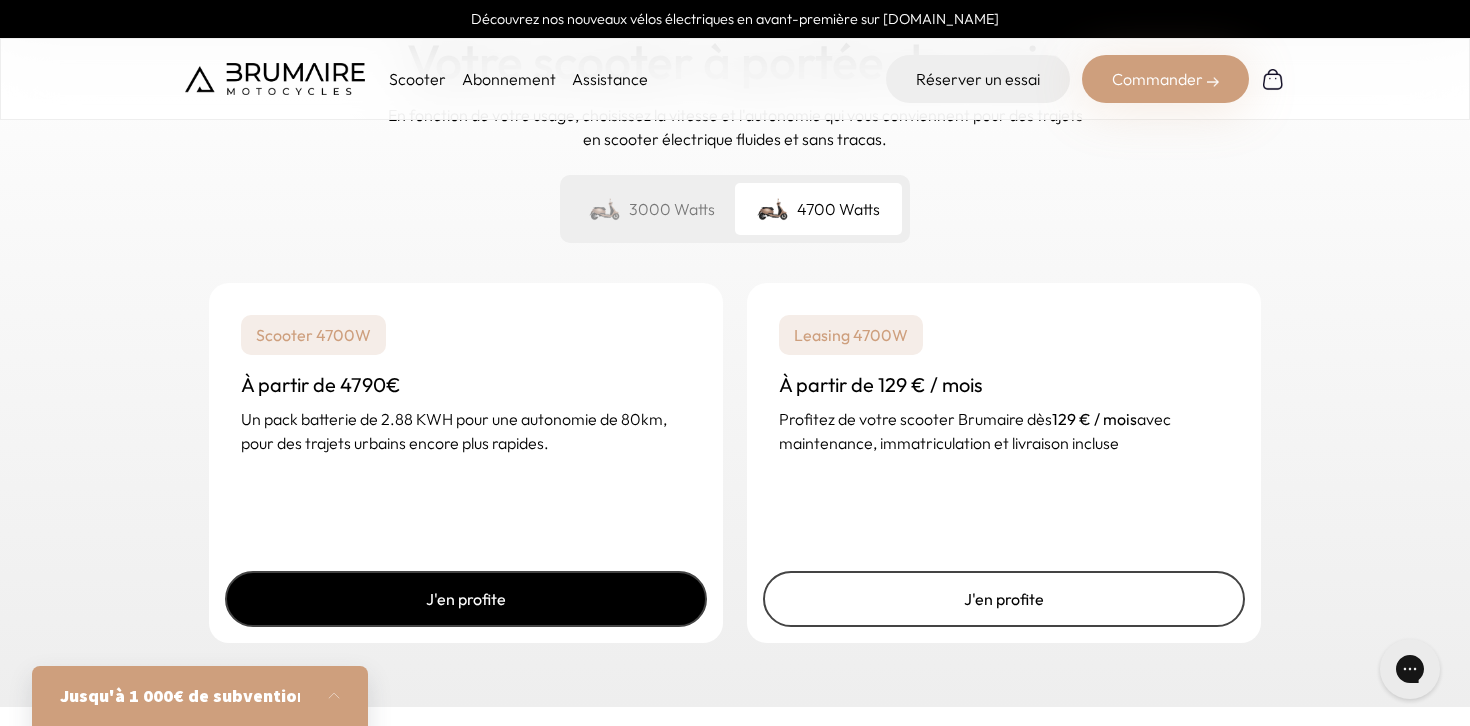 click on "J'en profite" at bounding box center (466, 599) 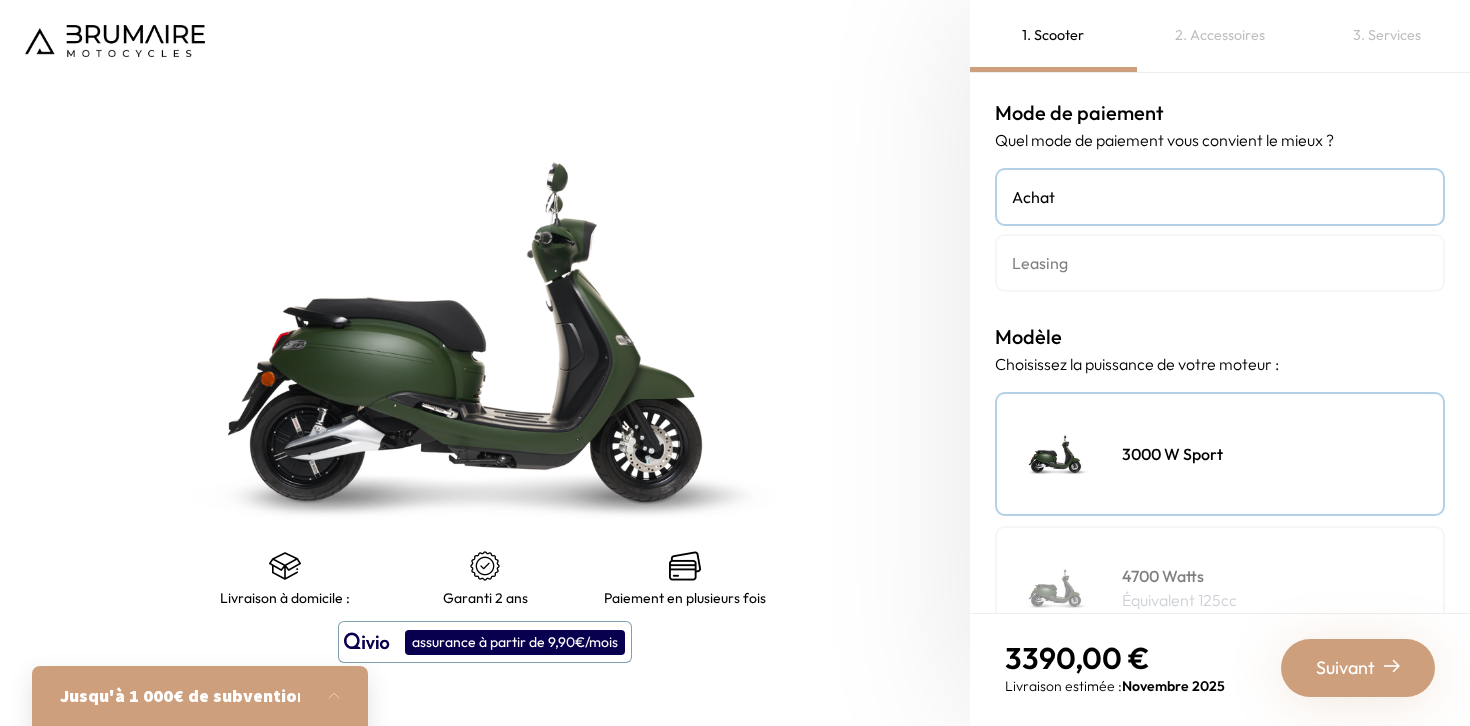 scroll, scrollTop: 0, scrollLeft: 0, axis: both 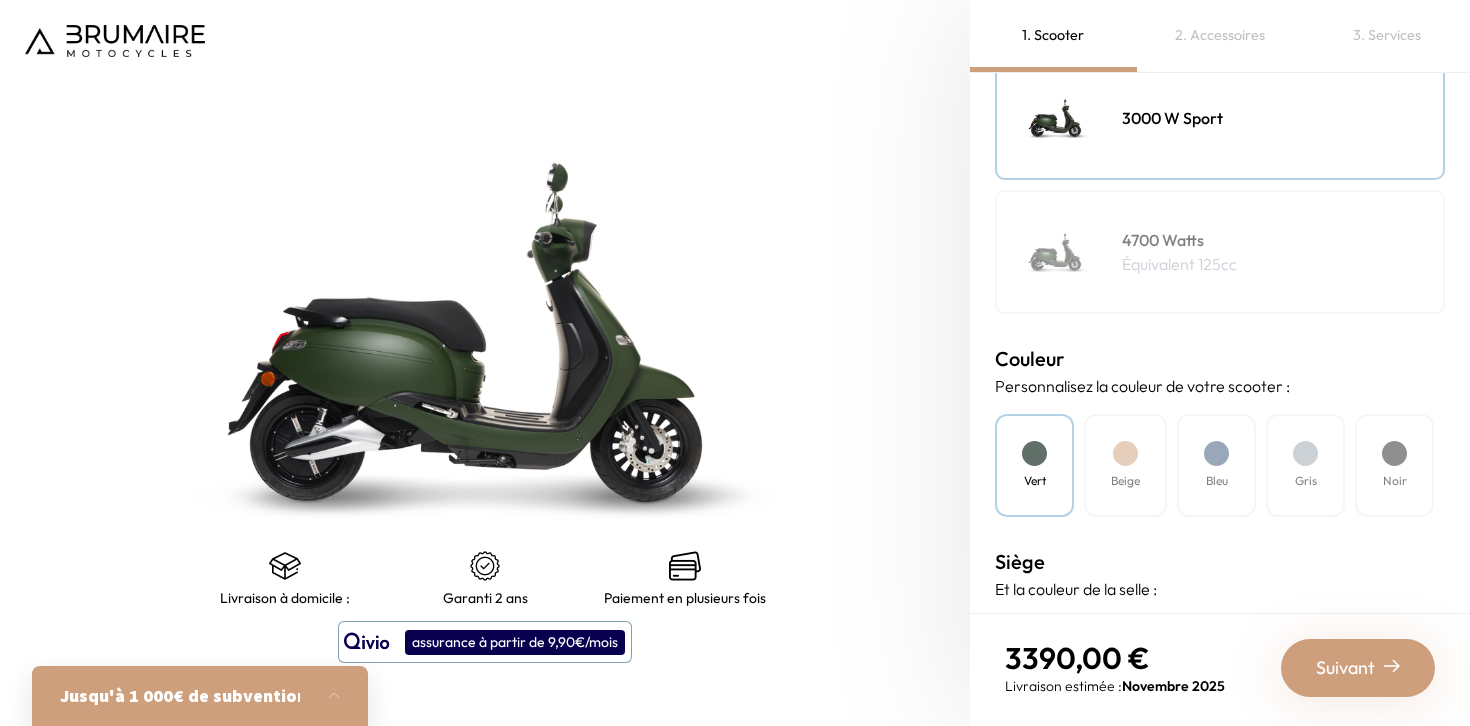 click on "Beige" at bounding box center (1125, 481) 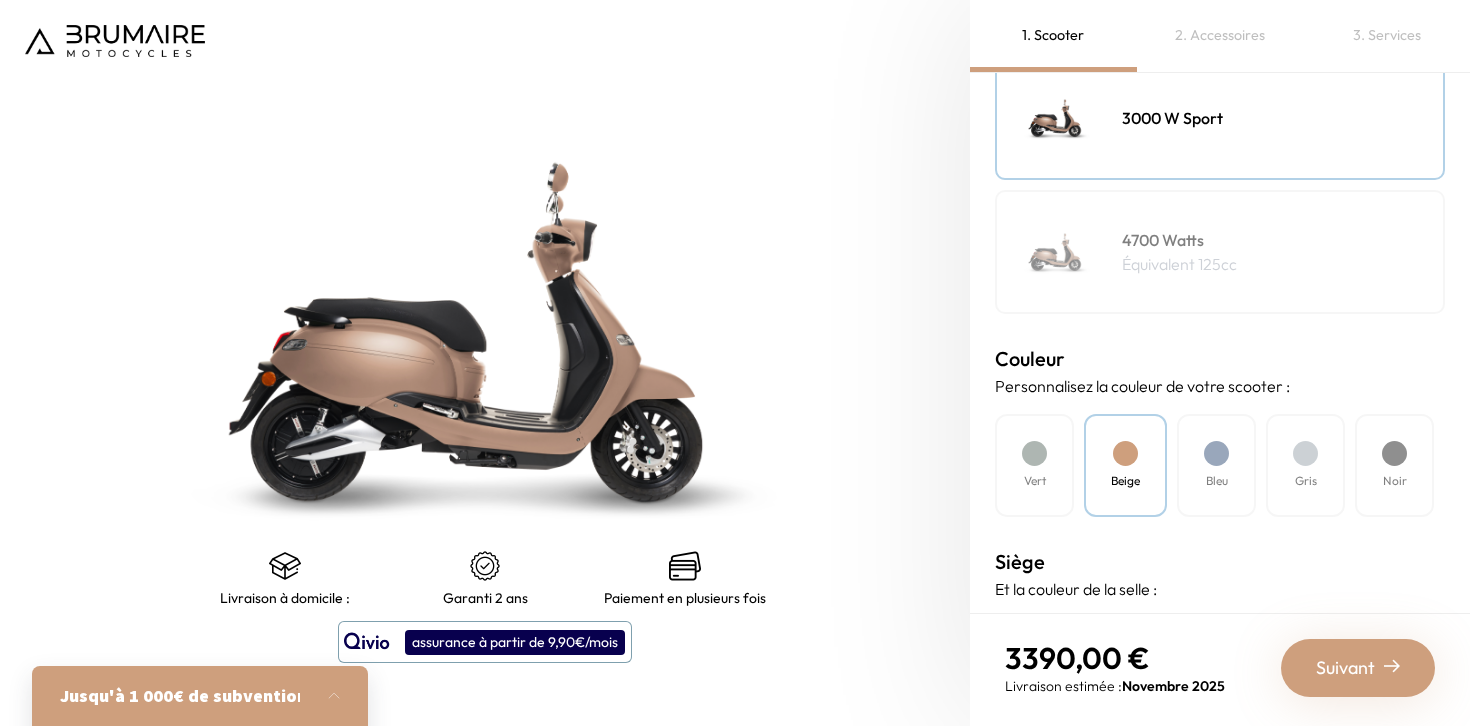 click on "Bleu" at bounding box center [1216, 465] 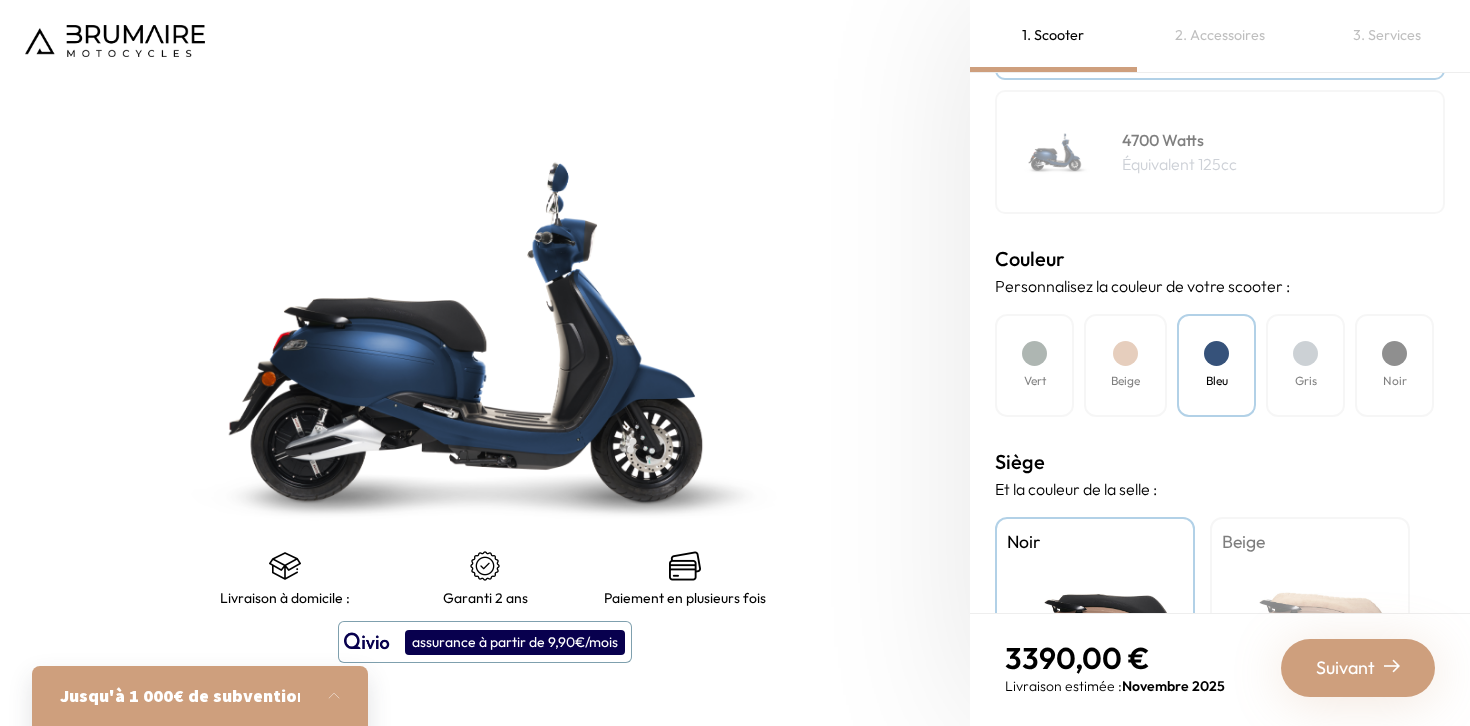 scroll, scrollTop: 615, scrollLeft: 0, axis: vertical 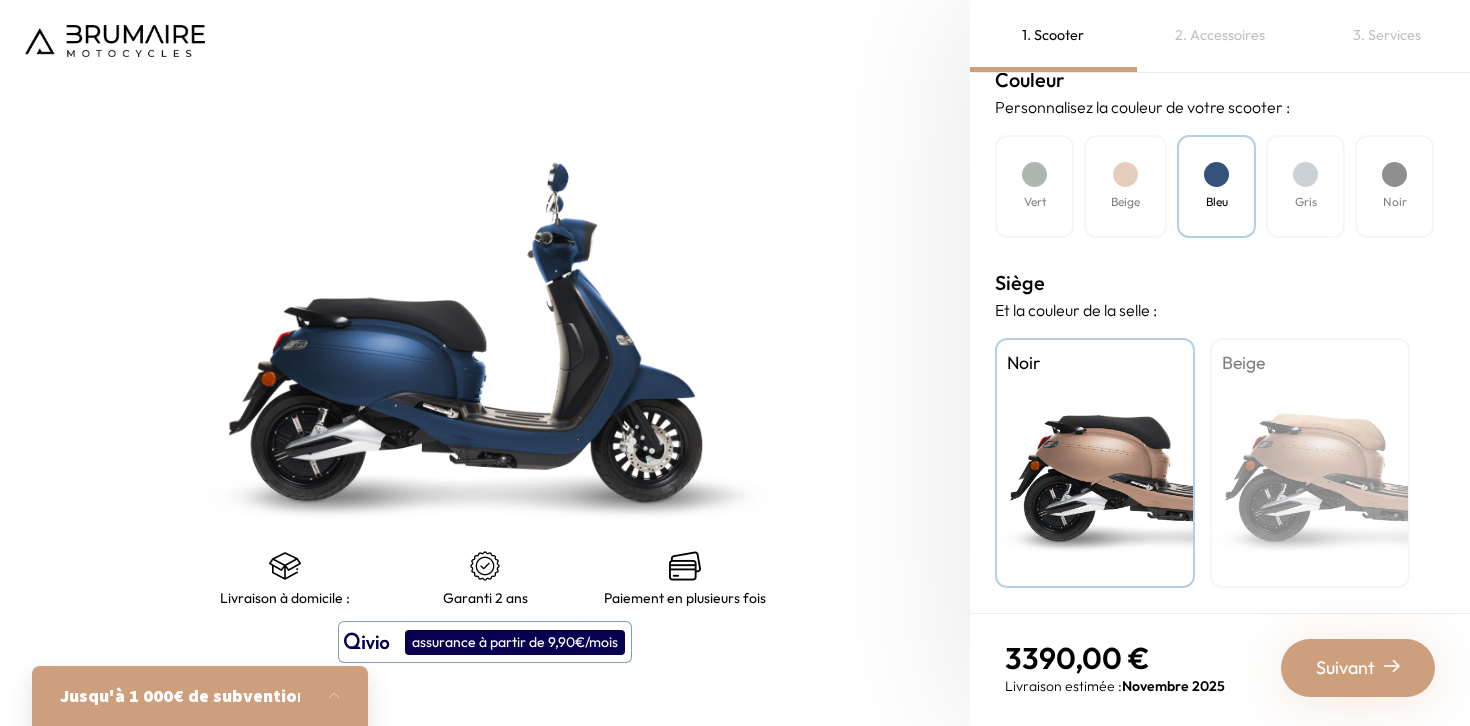 click on "Beige" at bounding box center [1310, 463] 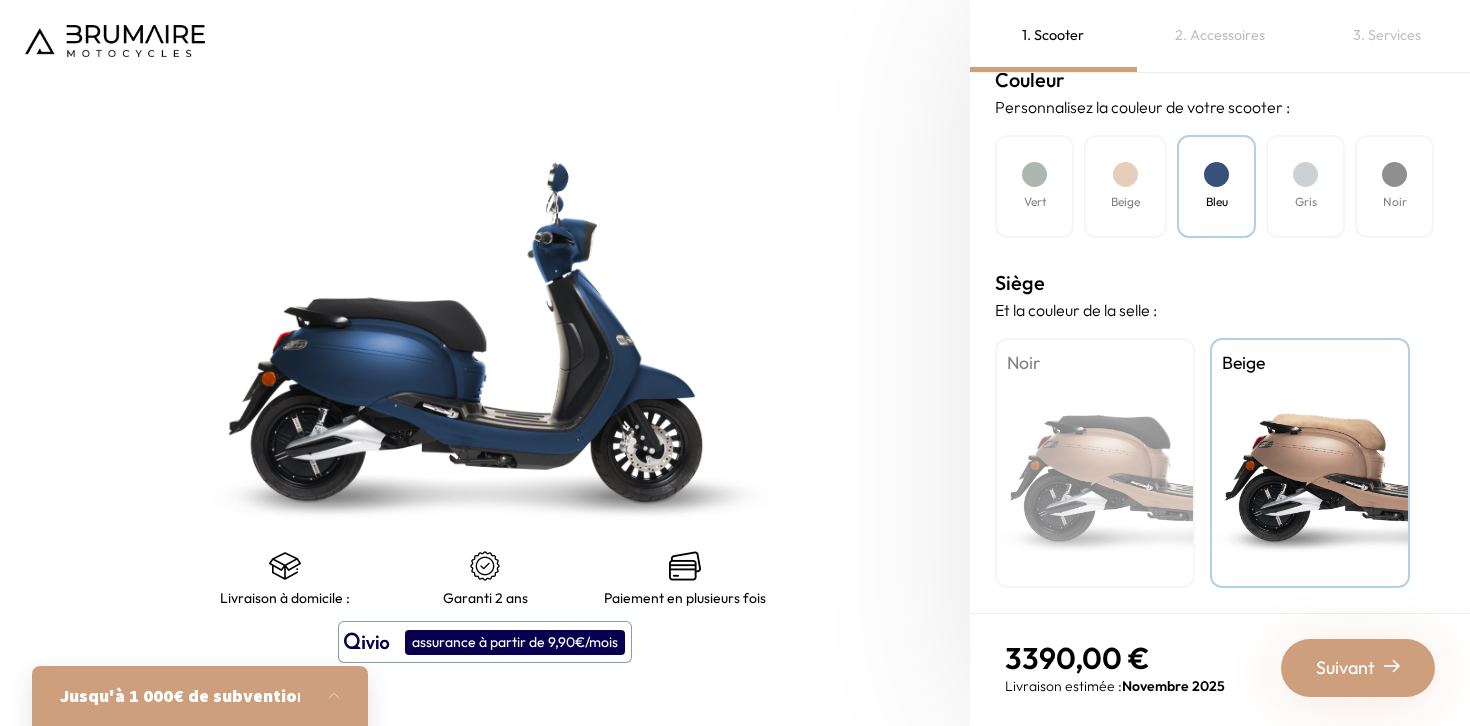 click on "Beige" at bounding box center (1310, 463) 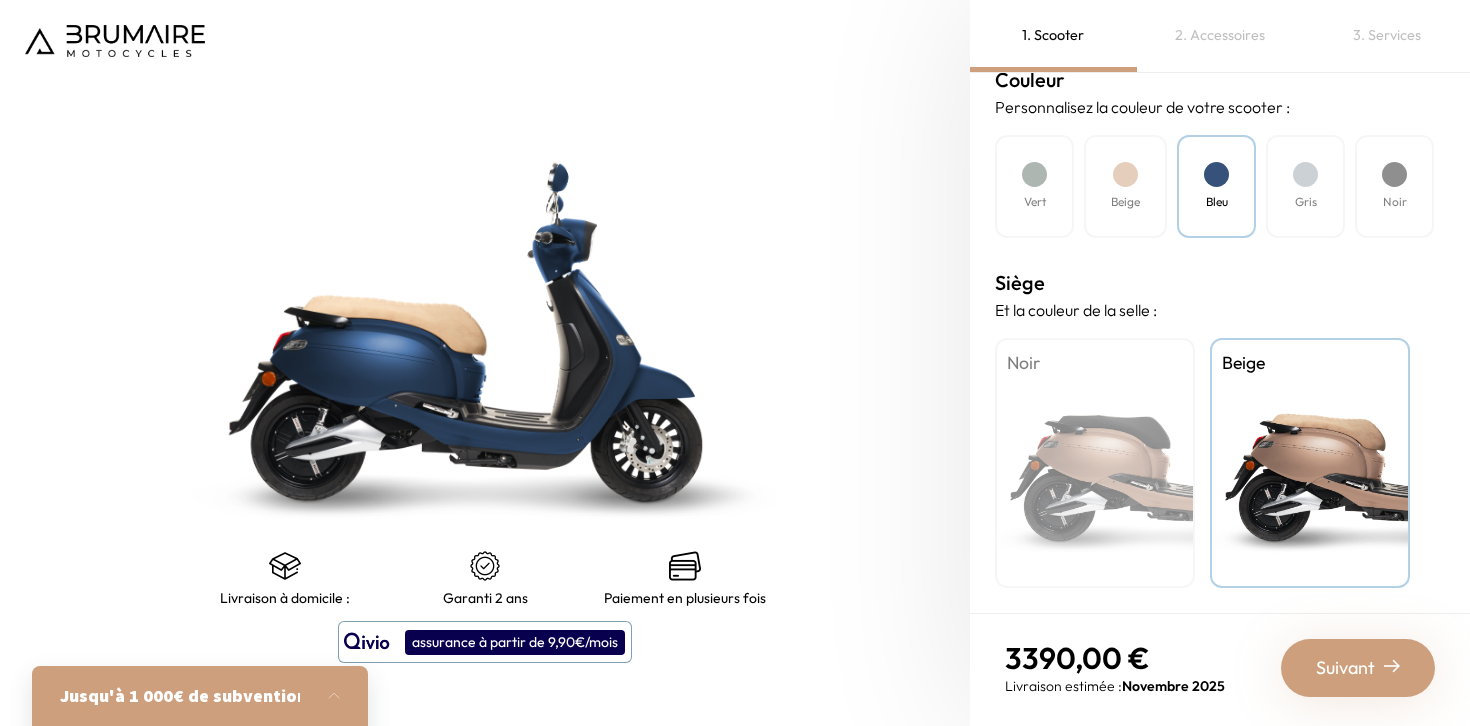 click on "2. Accessoires" at bounding box center [1220, 36] 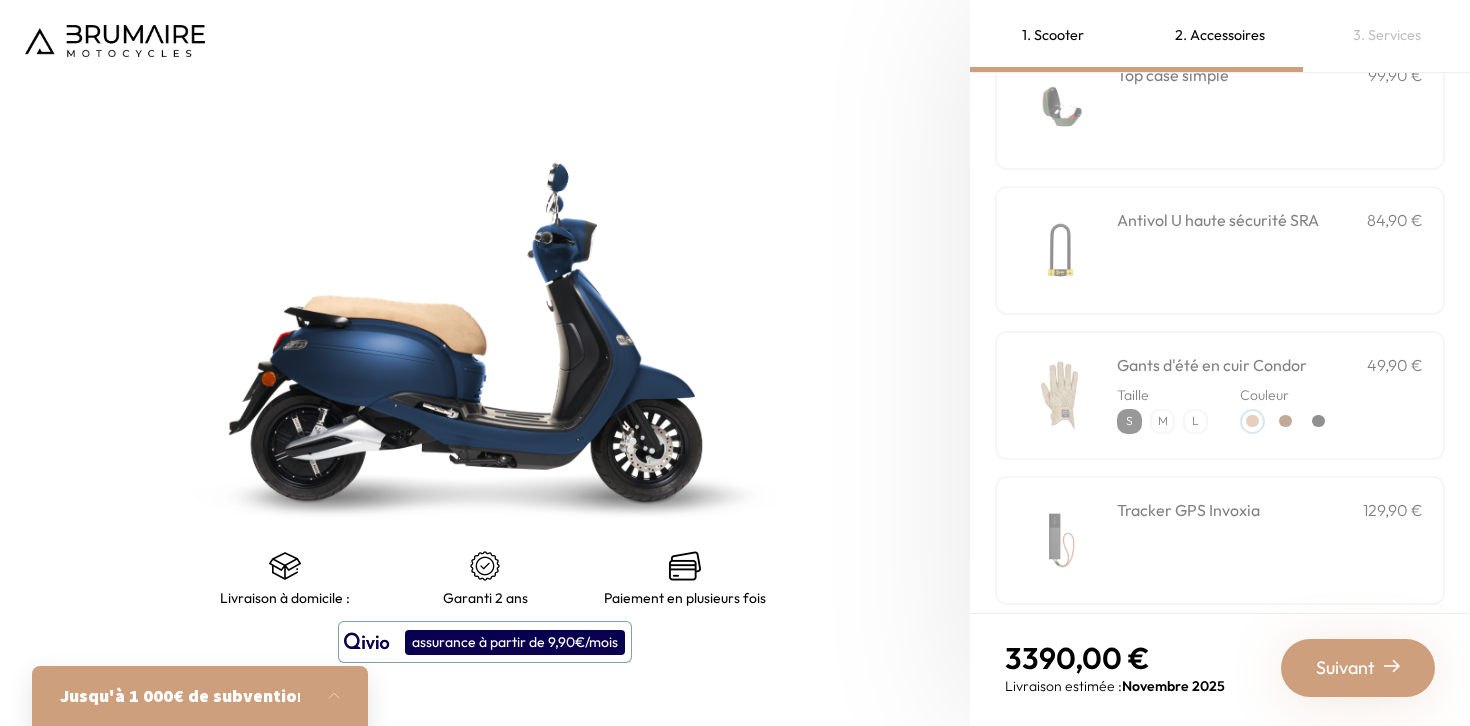 scroll, scrollTop: 161, scrollLeft: 0, axis: vertical 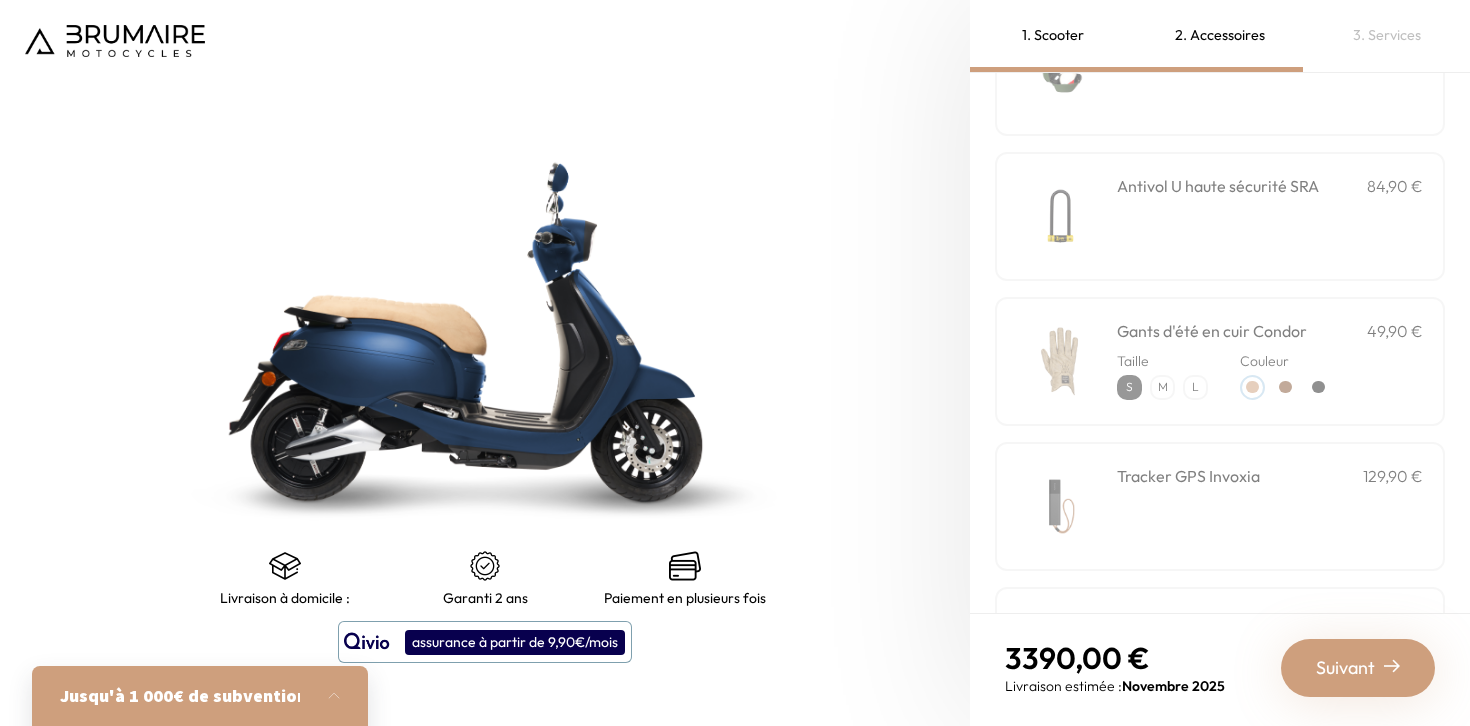 click on "M" at bounding box center (1162, 387) 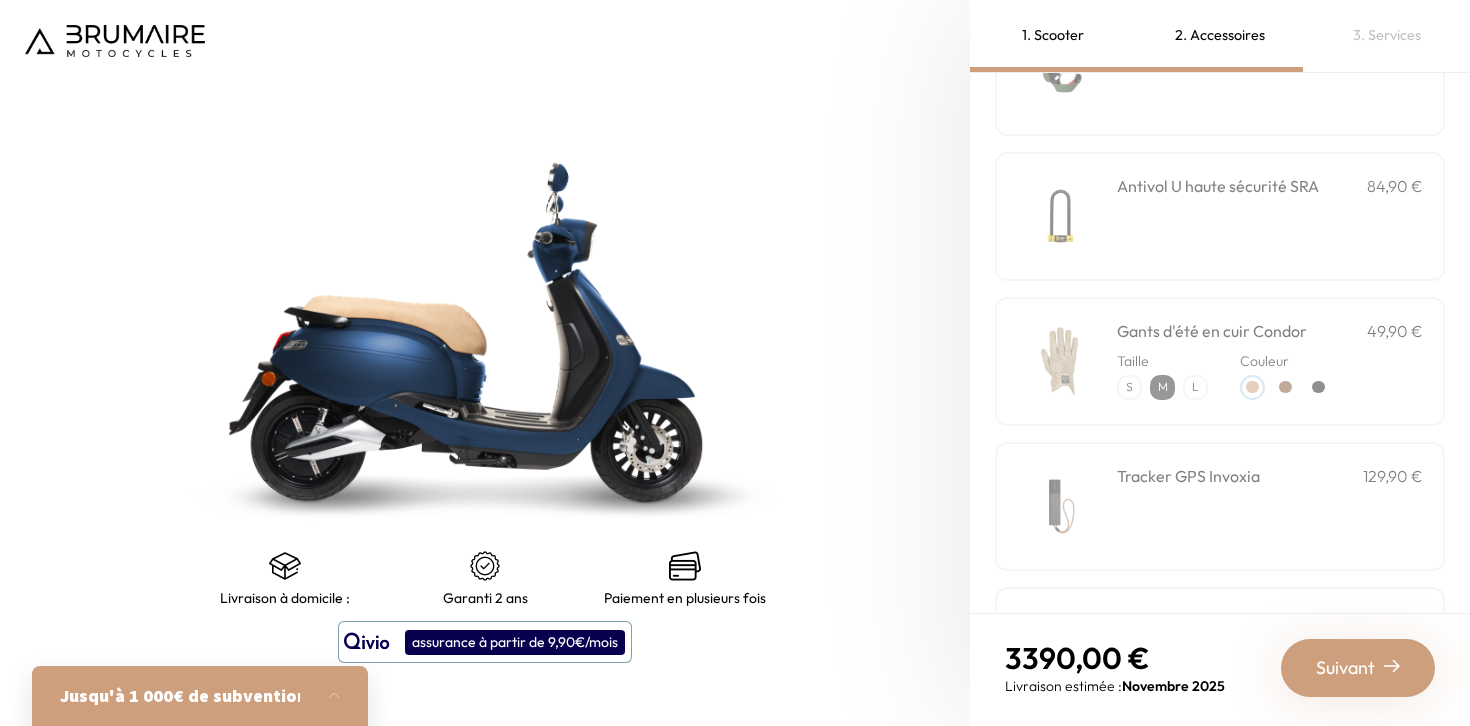 click on "L" at bounding box center (1195, 387) 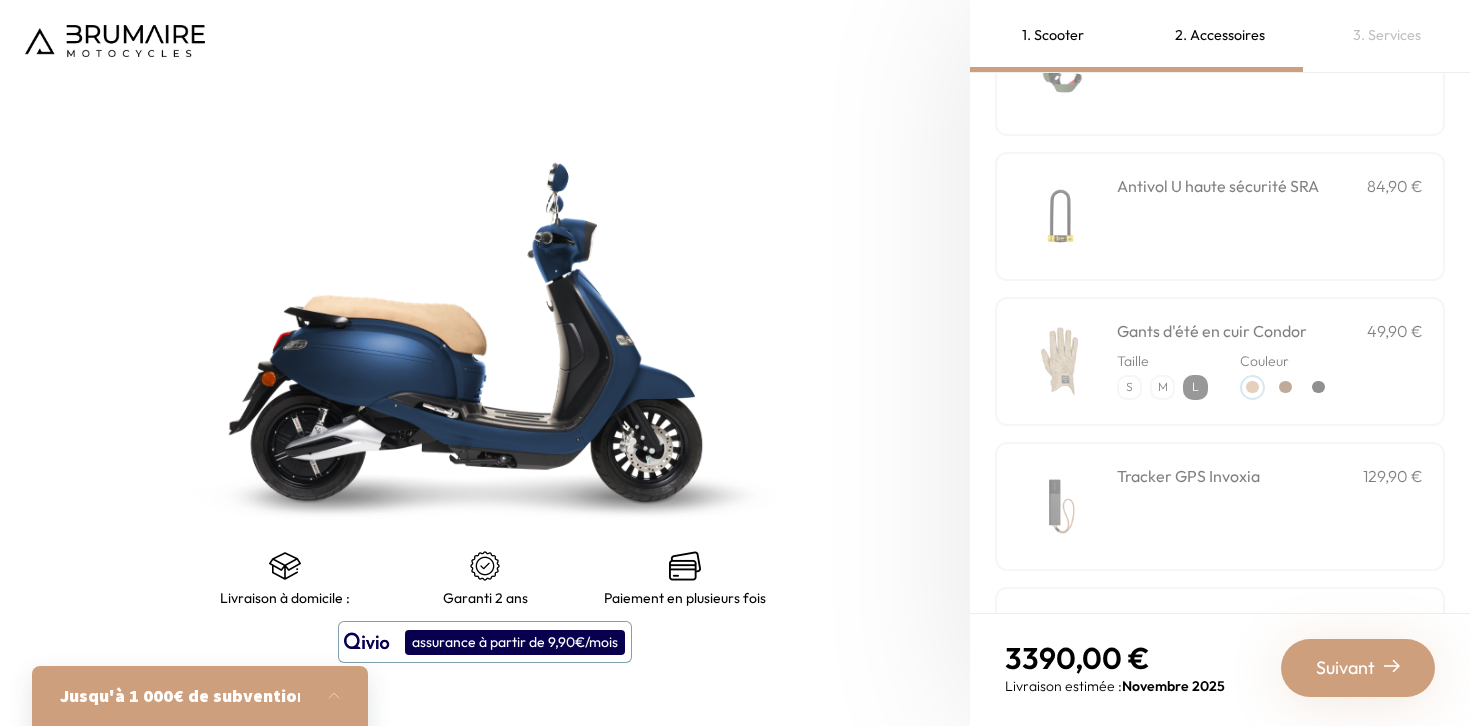 click at bounding box center [1252, 387] 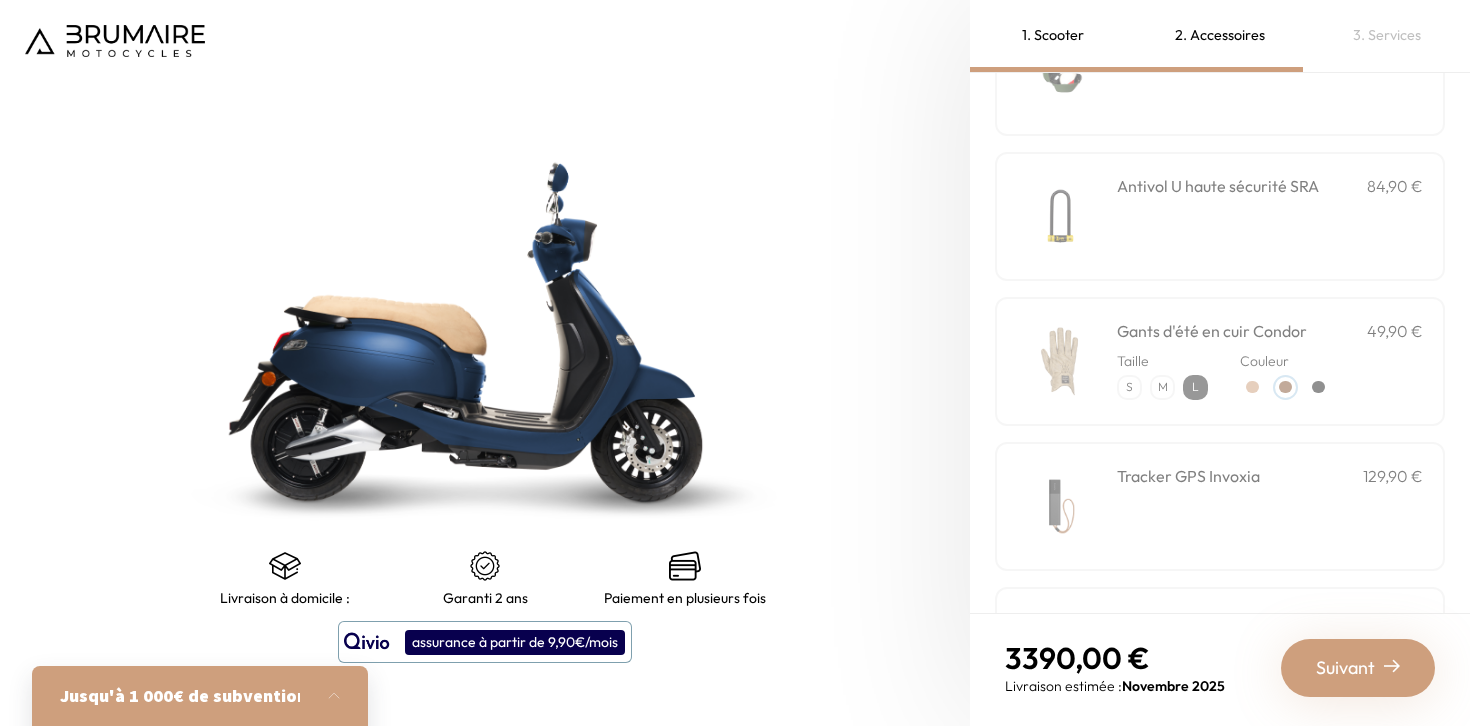 click on "Taille
S
M
L
Couleur" at bounding box center [1270, 371] 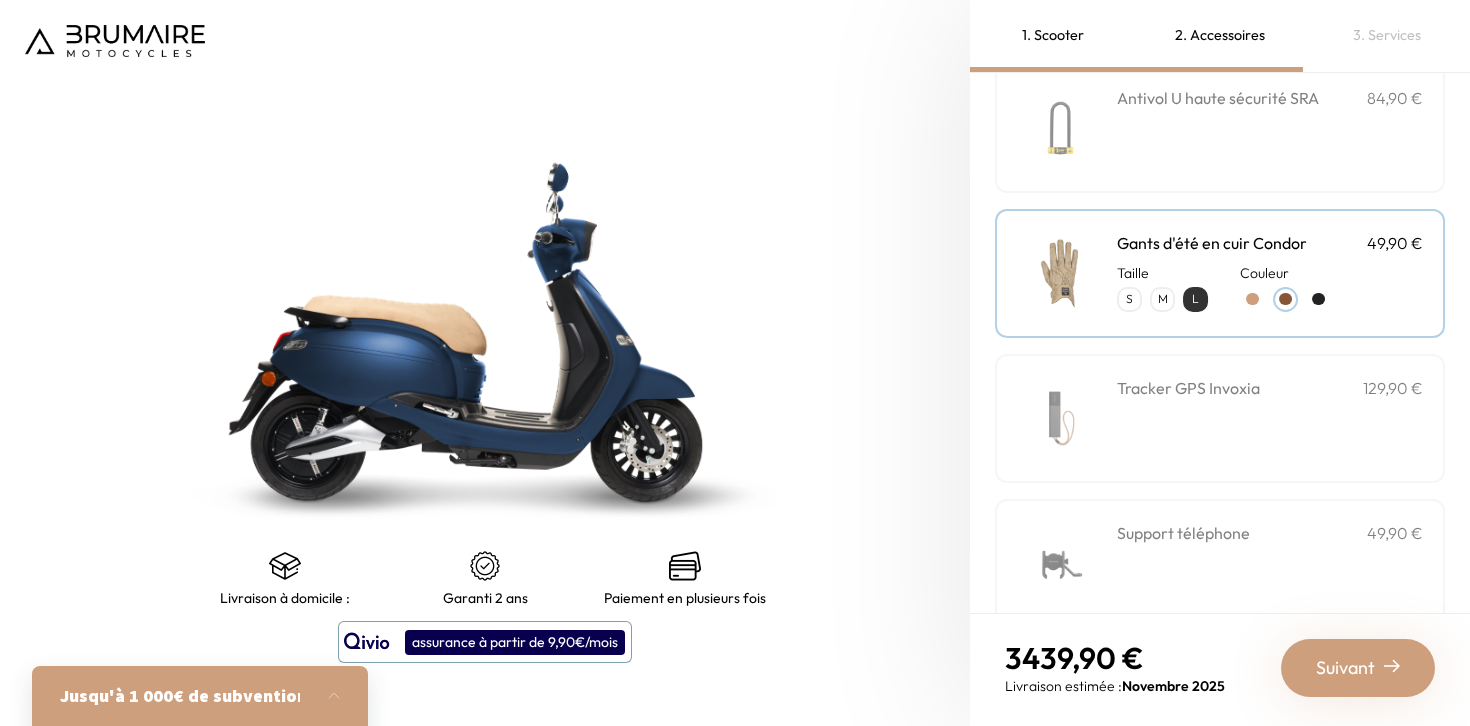 scroll, scrollTop: 298, scrollLeft: 0, axis: vertical 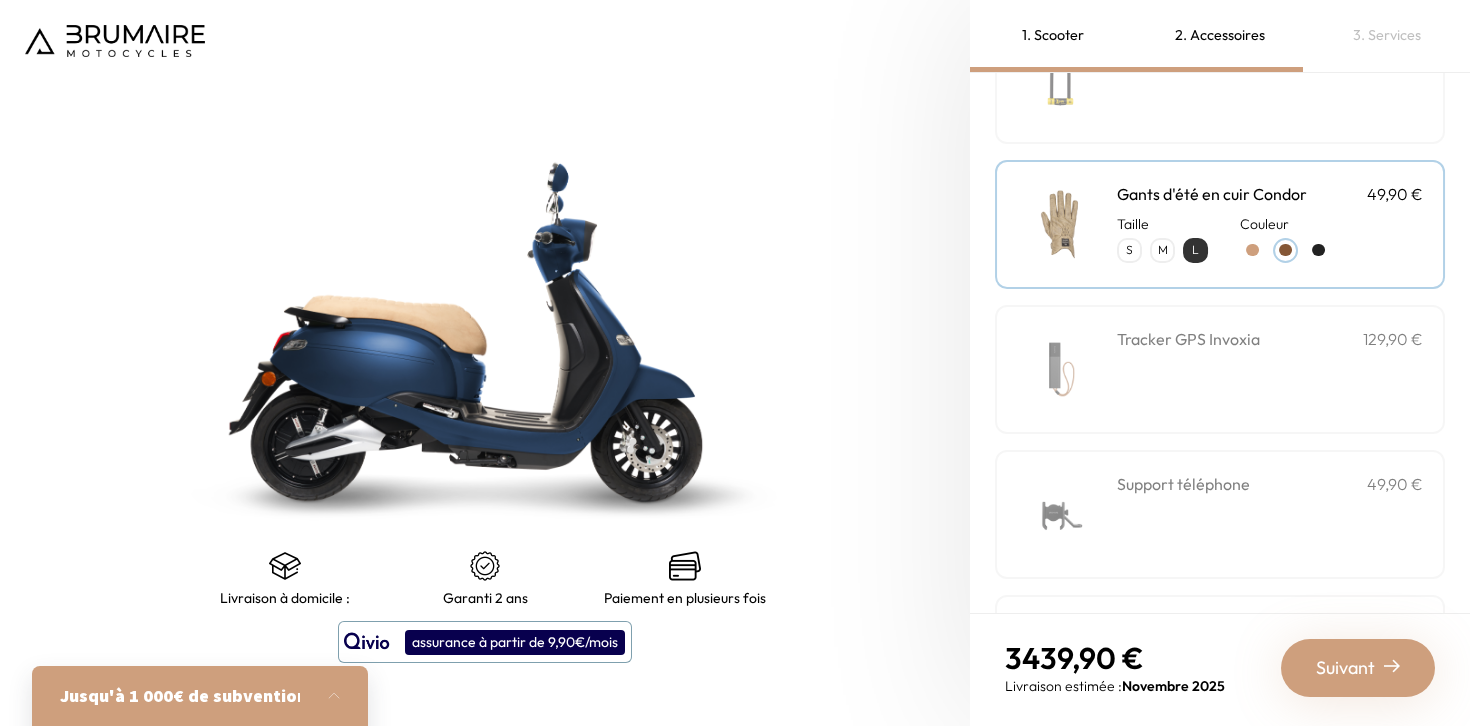 click on "Tracker GPS Invoxia
129,90 €" at bounding box center (1270, 369) 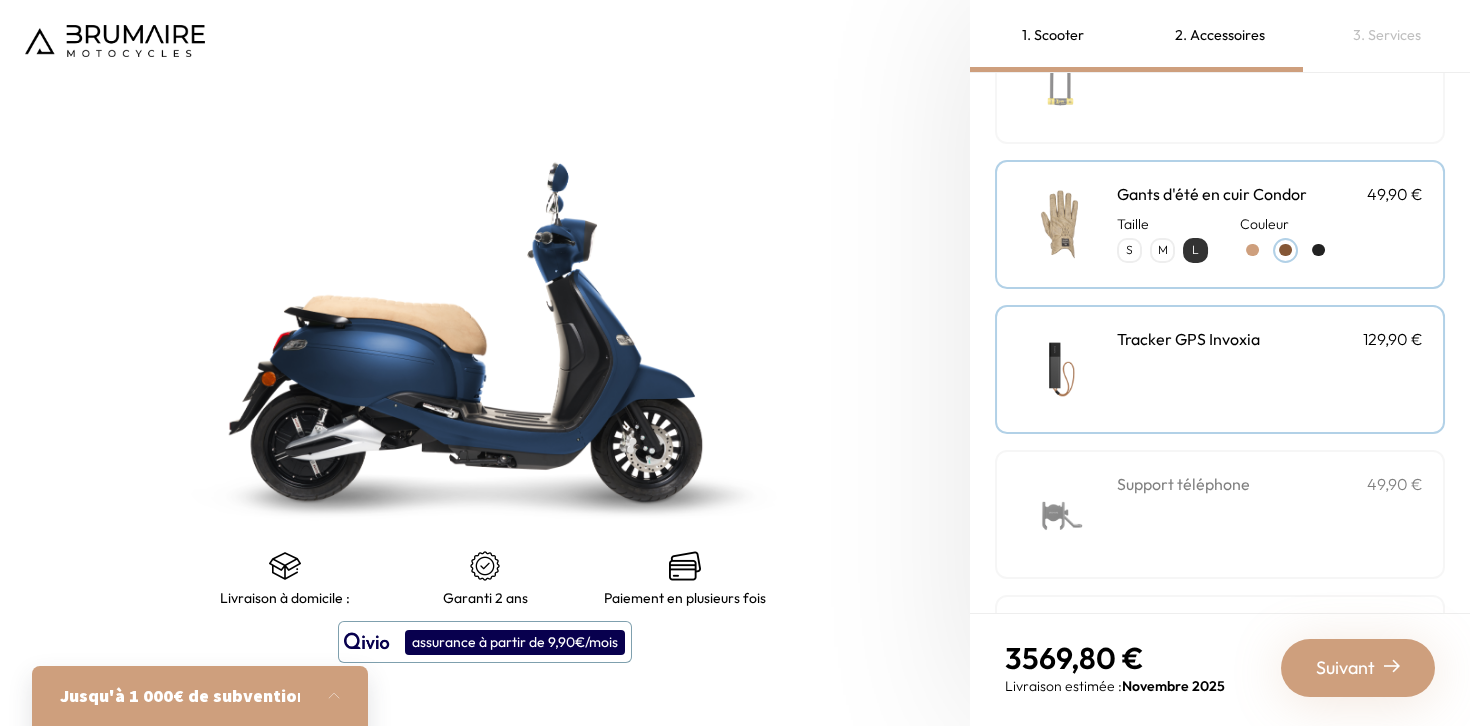 click on "Support téléphone
49,90 €" at bounding box center (1270, 514) 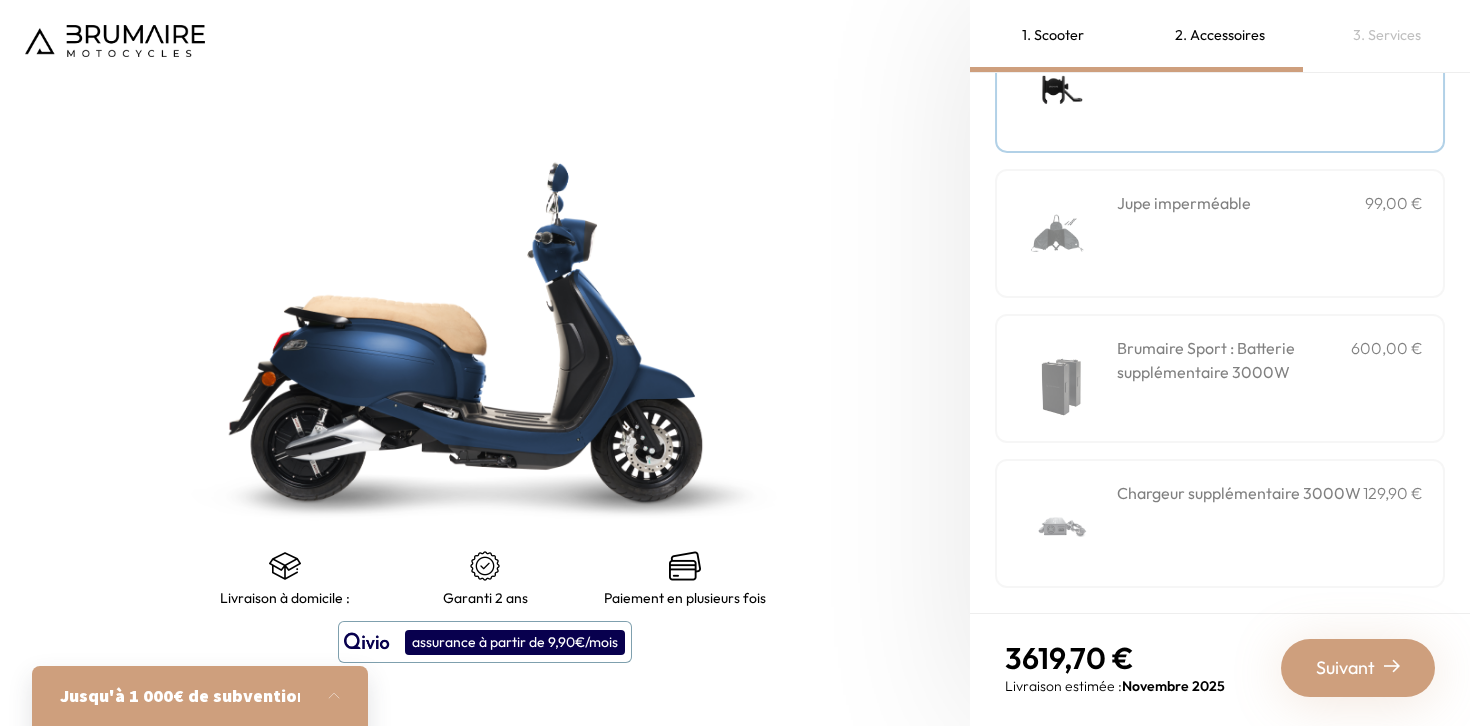 scroll, scrollTop: 0, scrollLeft: 0, axis: both 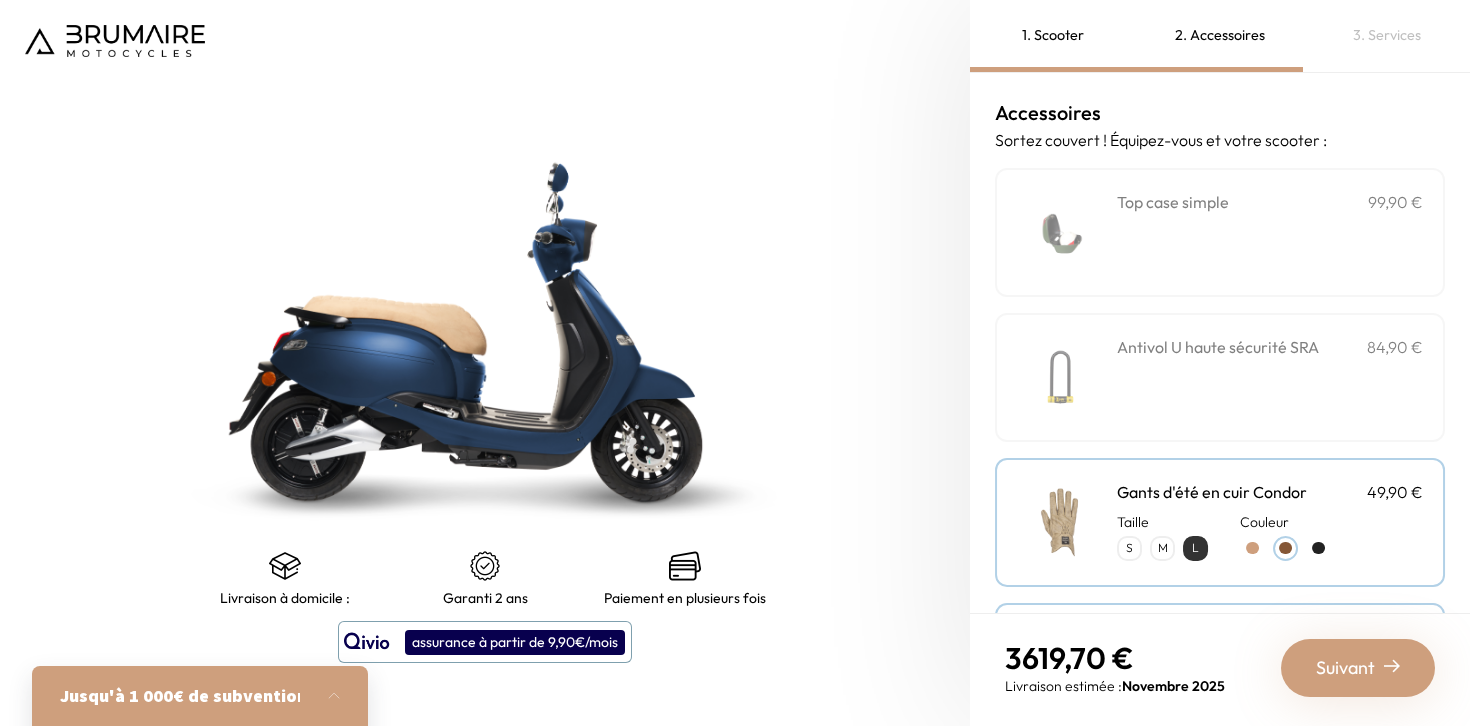 click on "3. Services" at bounding box center [1386, 36] 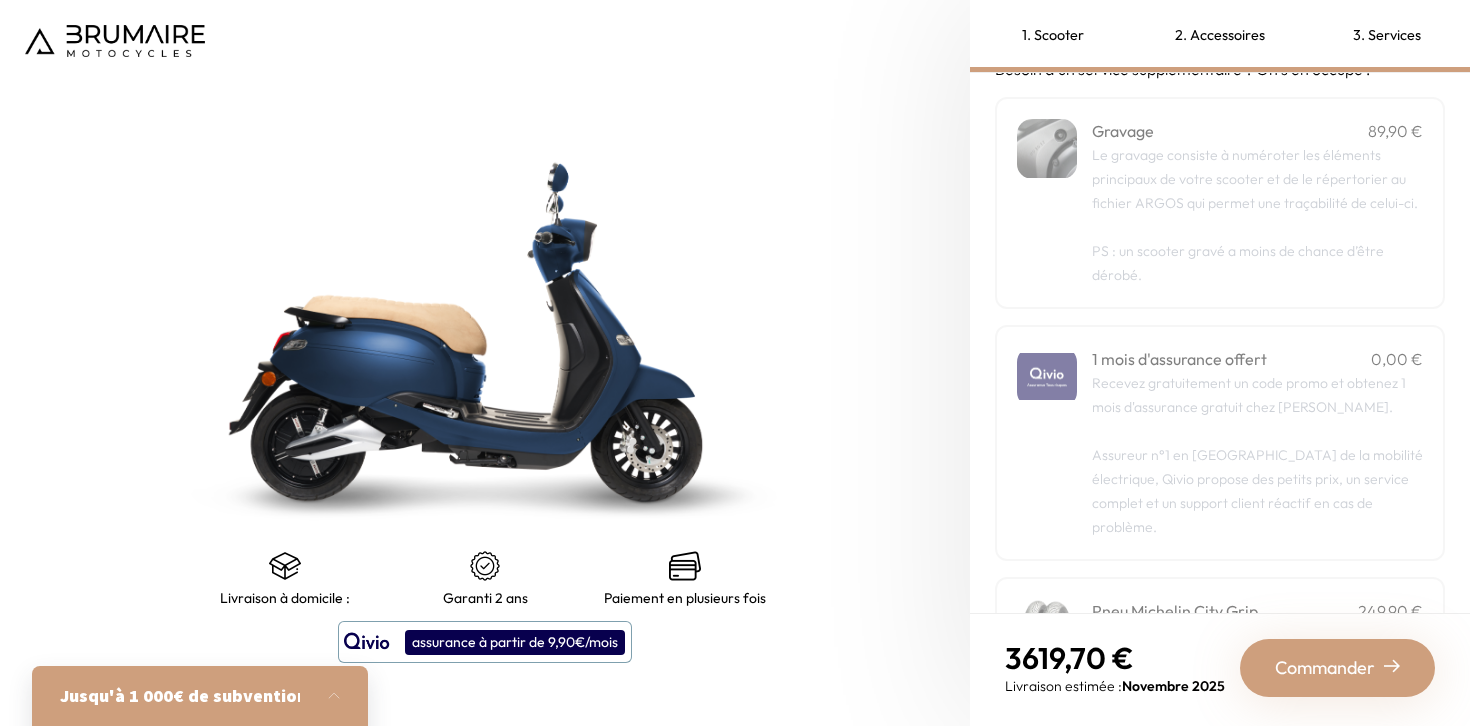 scroll, scrollTop: 0, scrollLeft: 0, axis: both 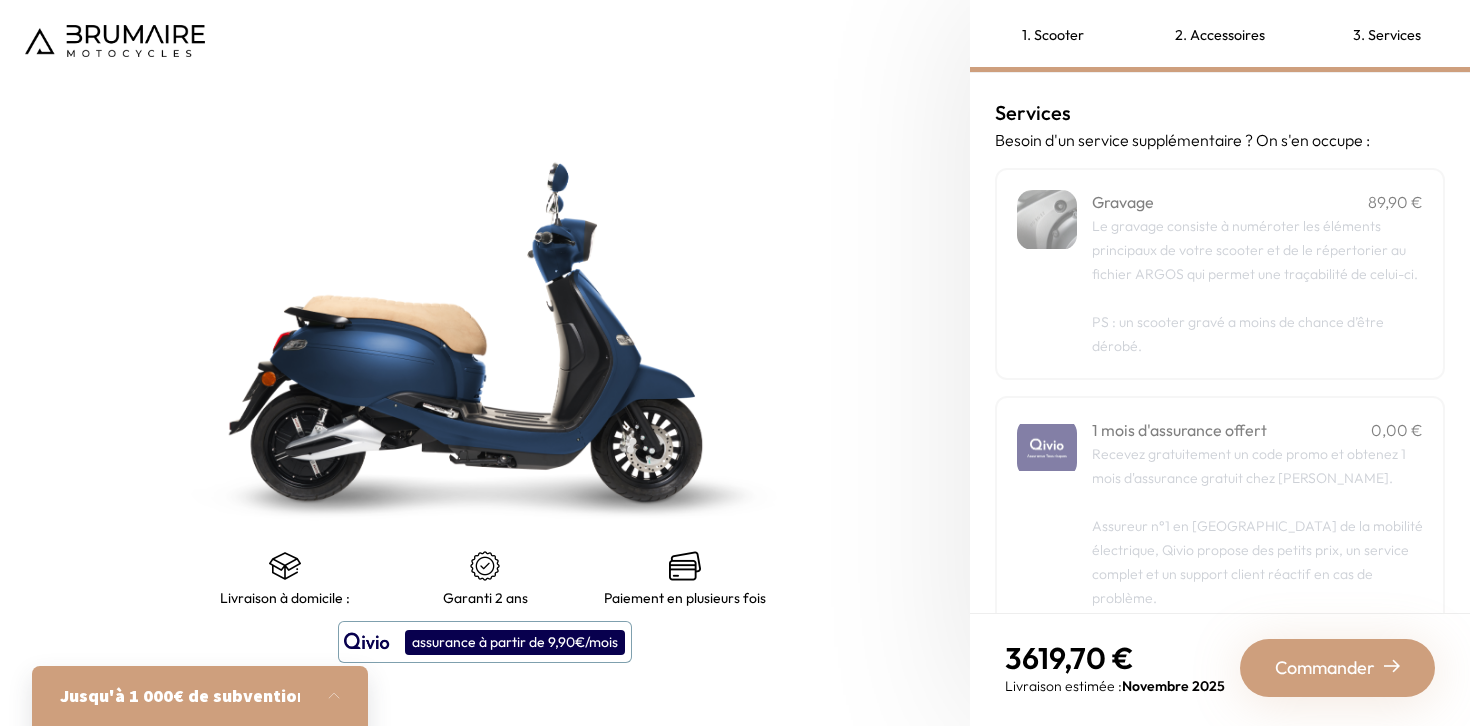 click at bounding box center (115, 41) 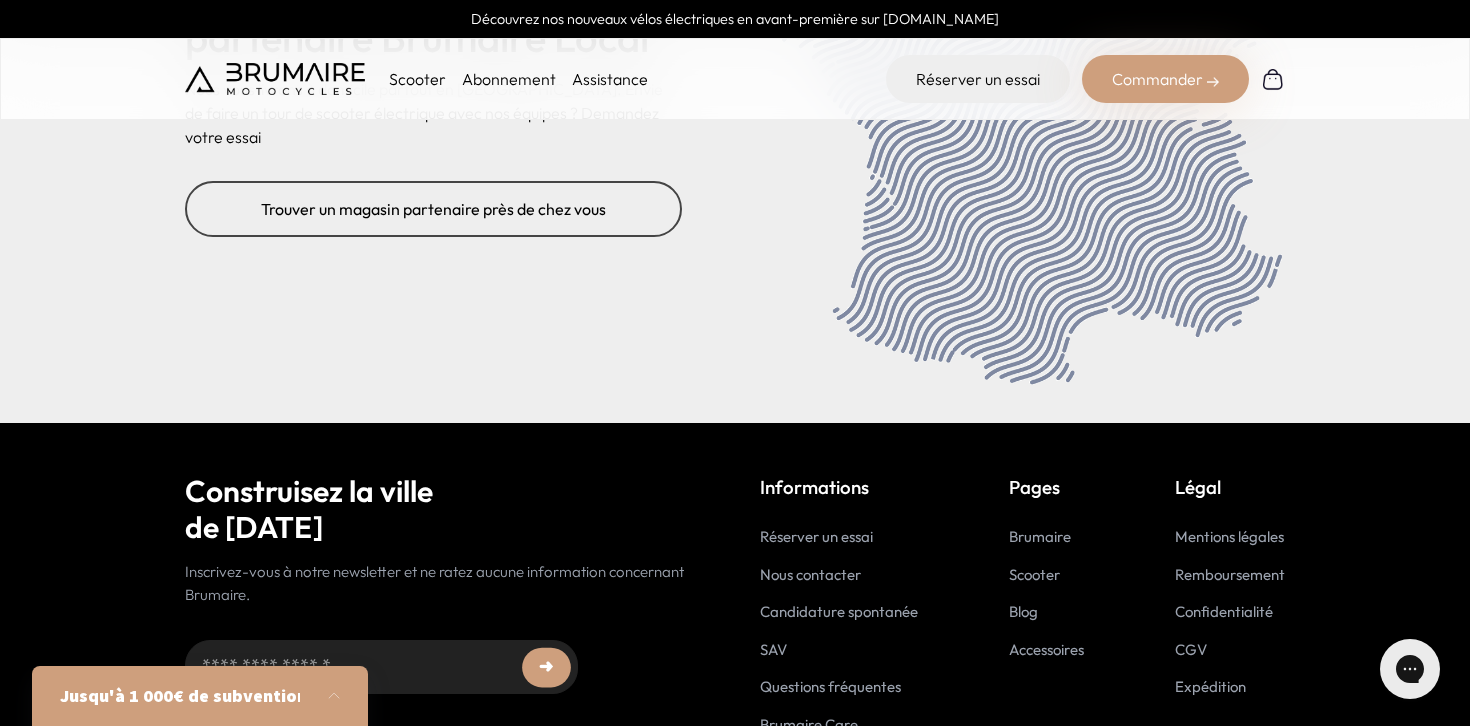 scroll, scrollTop: 8238, scrollLeft: 0, axis: vertical 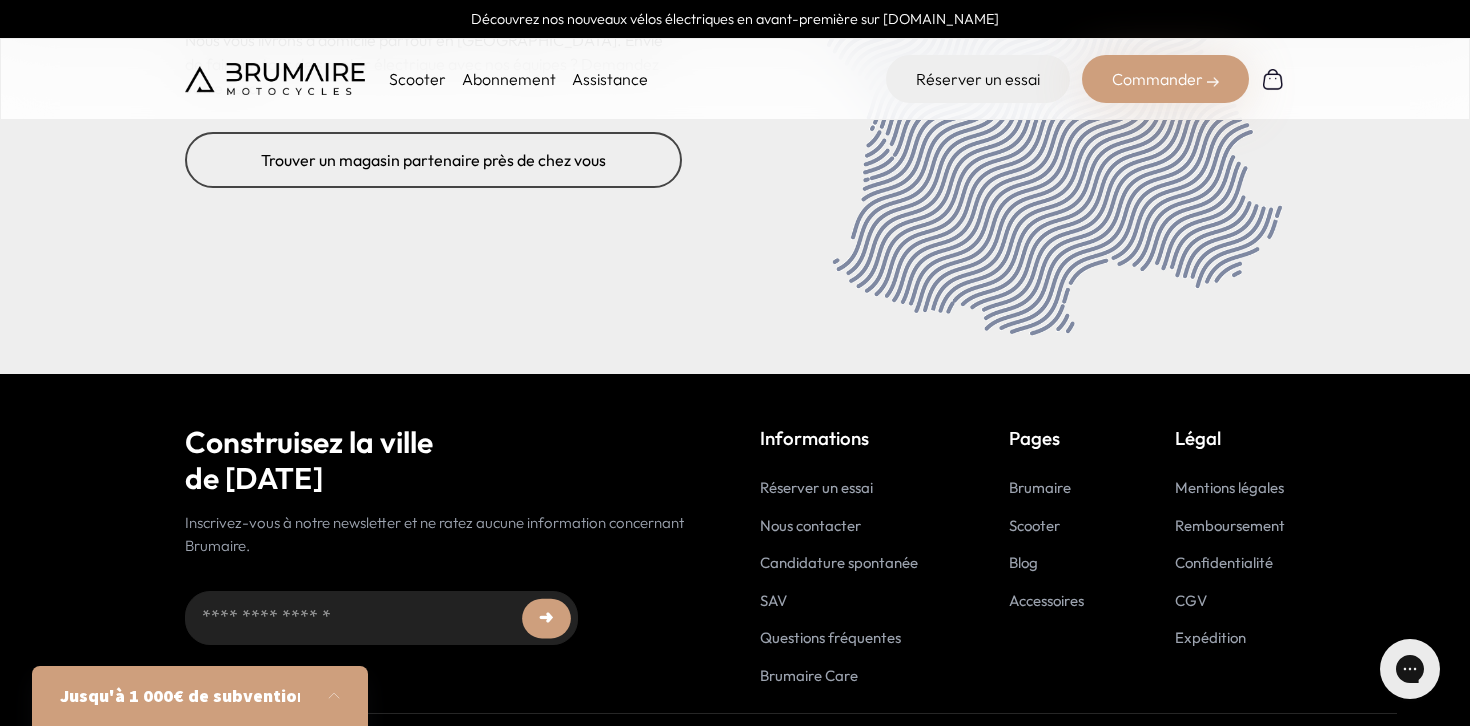 click on "Brumaire Care" at bounding box center (809, 675) 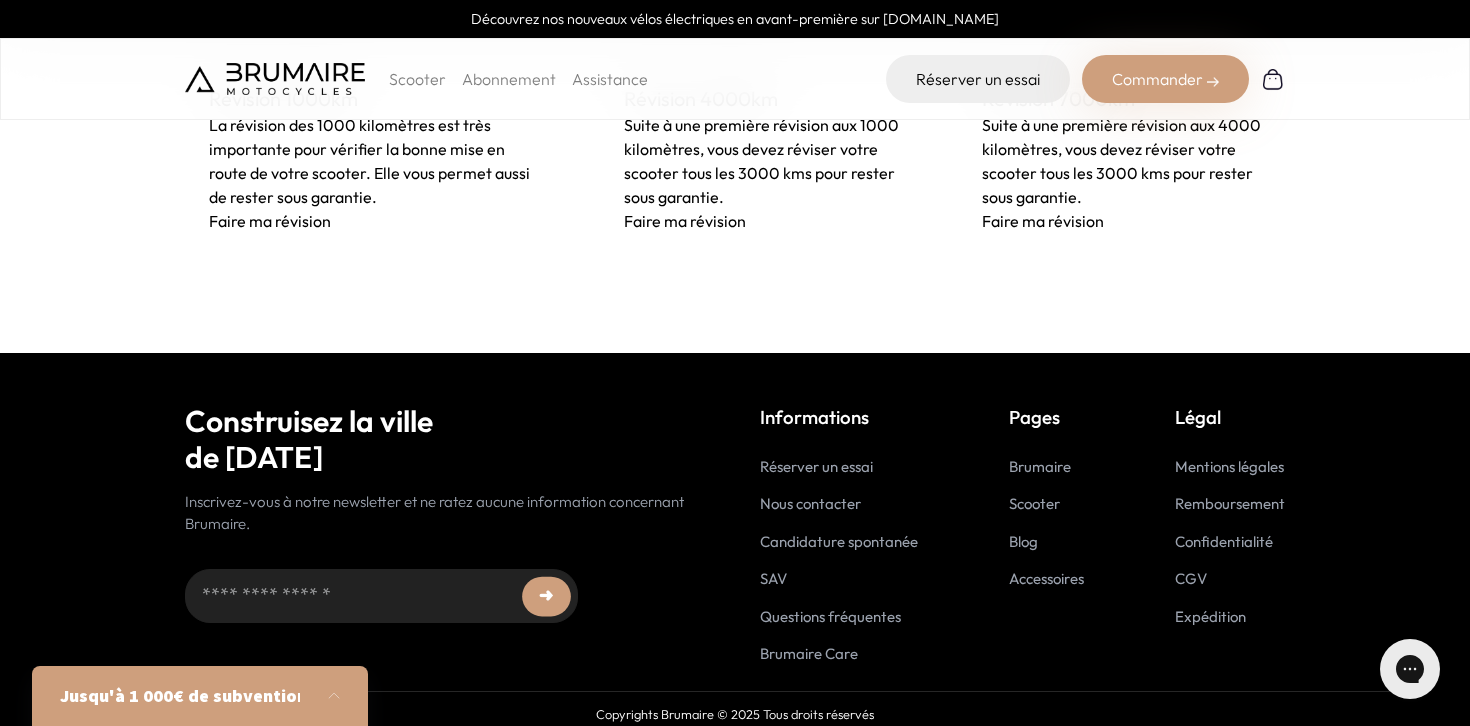 scroll, scrollTop: 1533, scrollLeft: 0, axis: vertical 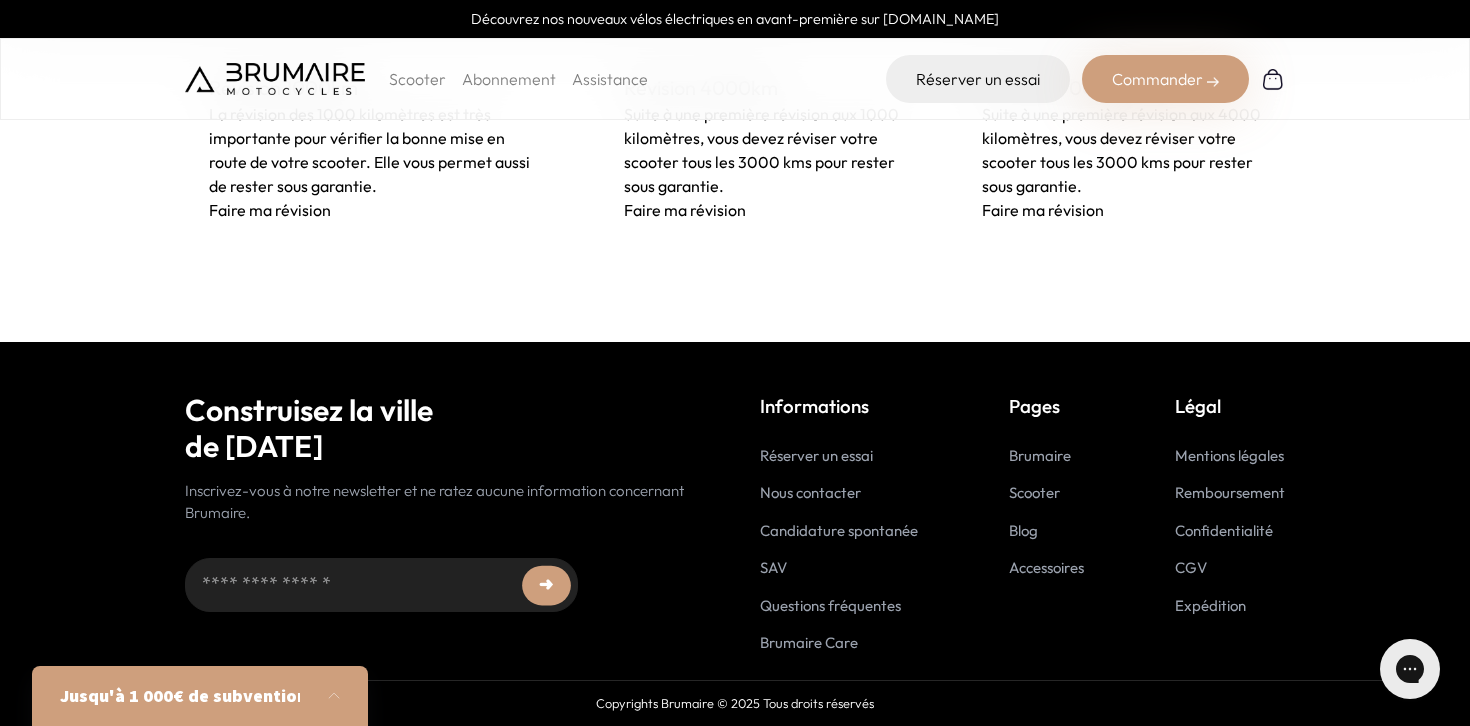 click on "Réserver un essai" at bounding box center (816, 455) 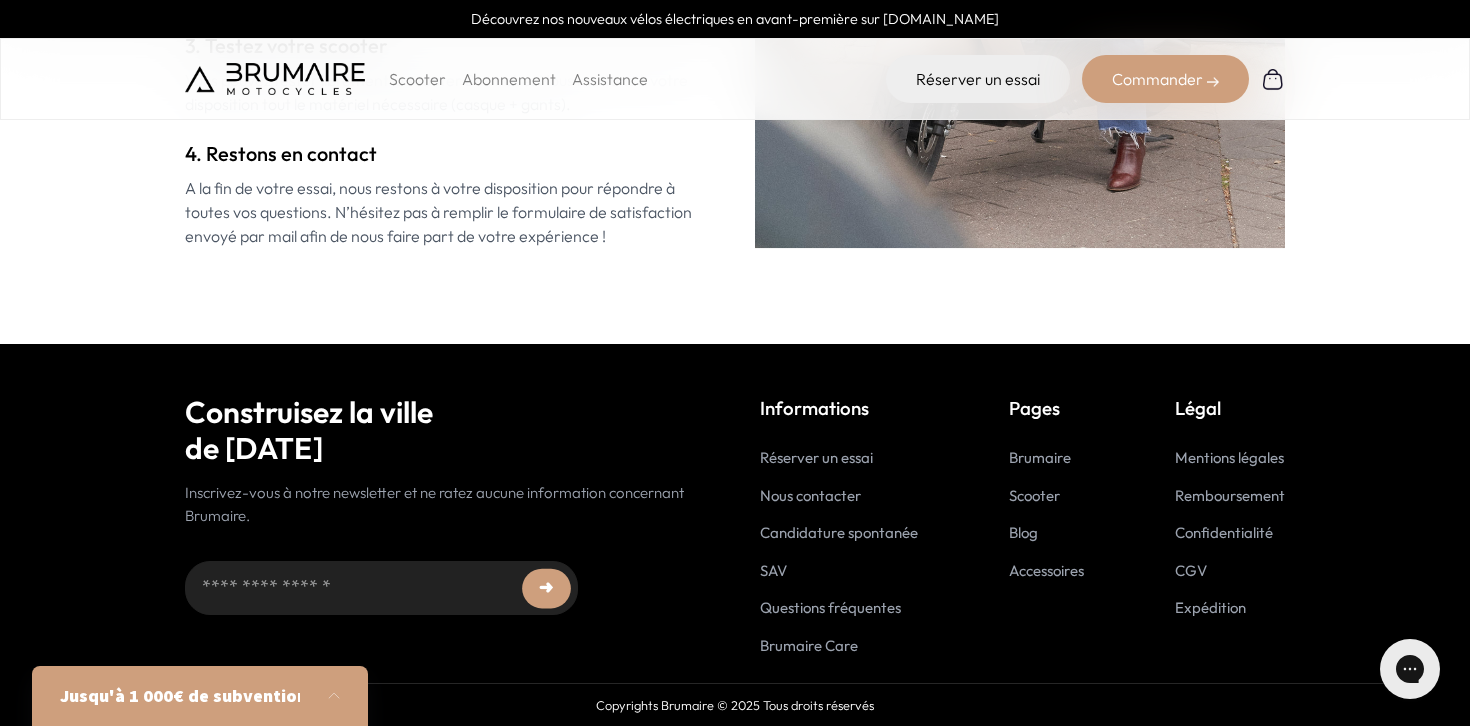 scroll, scrollTop: 2867, scrollLeft: 0, axis: vertical 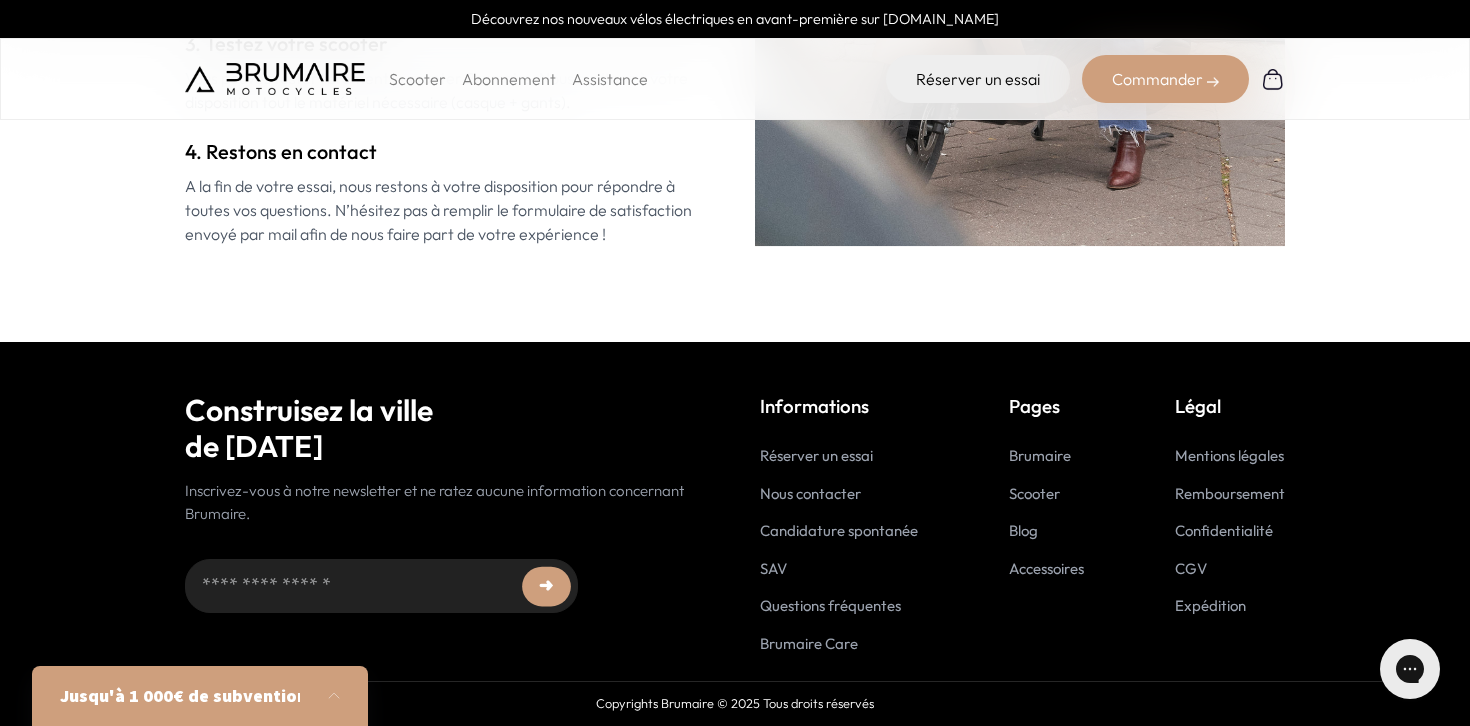click on "Blog" at bounding box center [1023, 530] 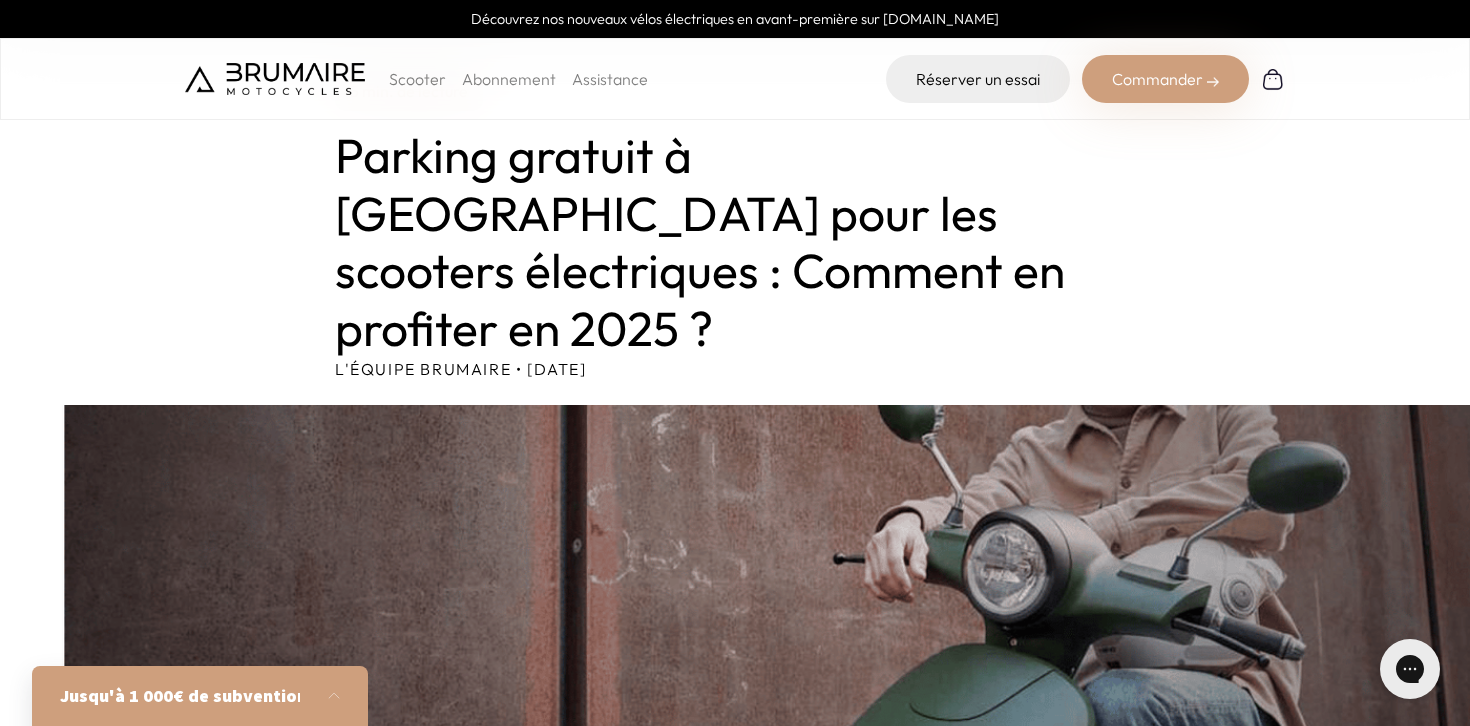 scroll, scrollTop: 88, scrollLeft: 0, axis: vertical 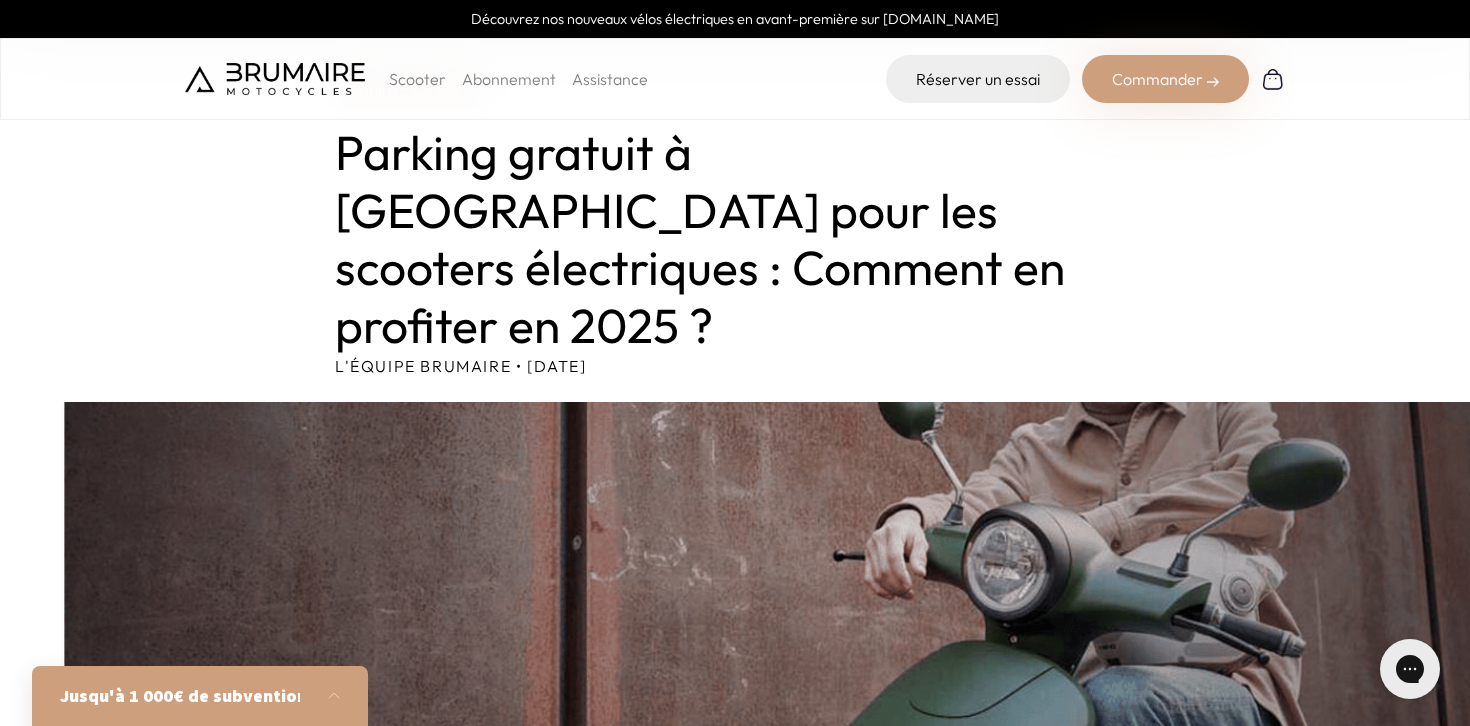 drag, startPoint x: 532, startPoint y: 301, endPoint x: 619, endPoint y: 301, distance: 87 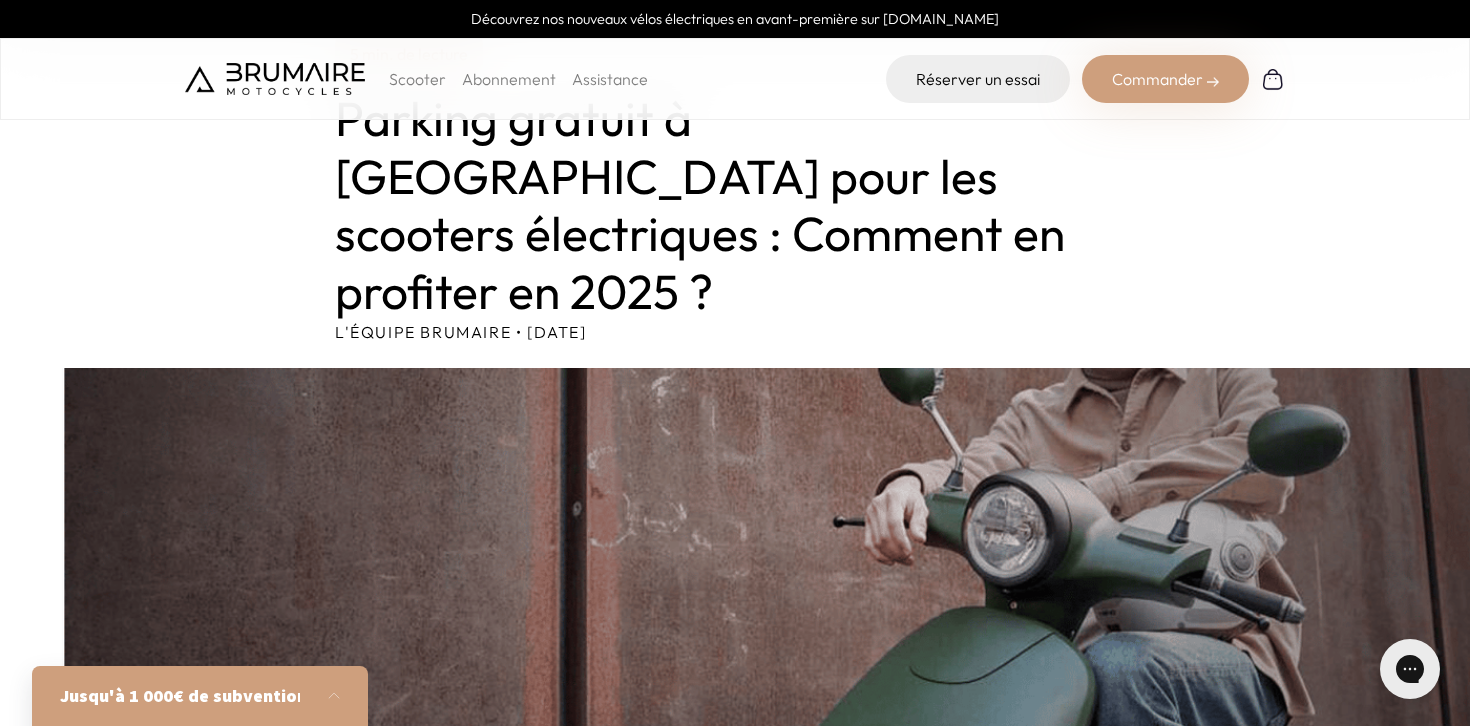 scroll, scrollTop: 0, scrollLeft: 0, axis: both 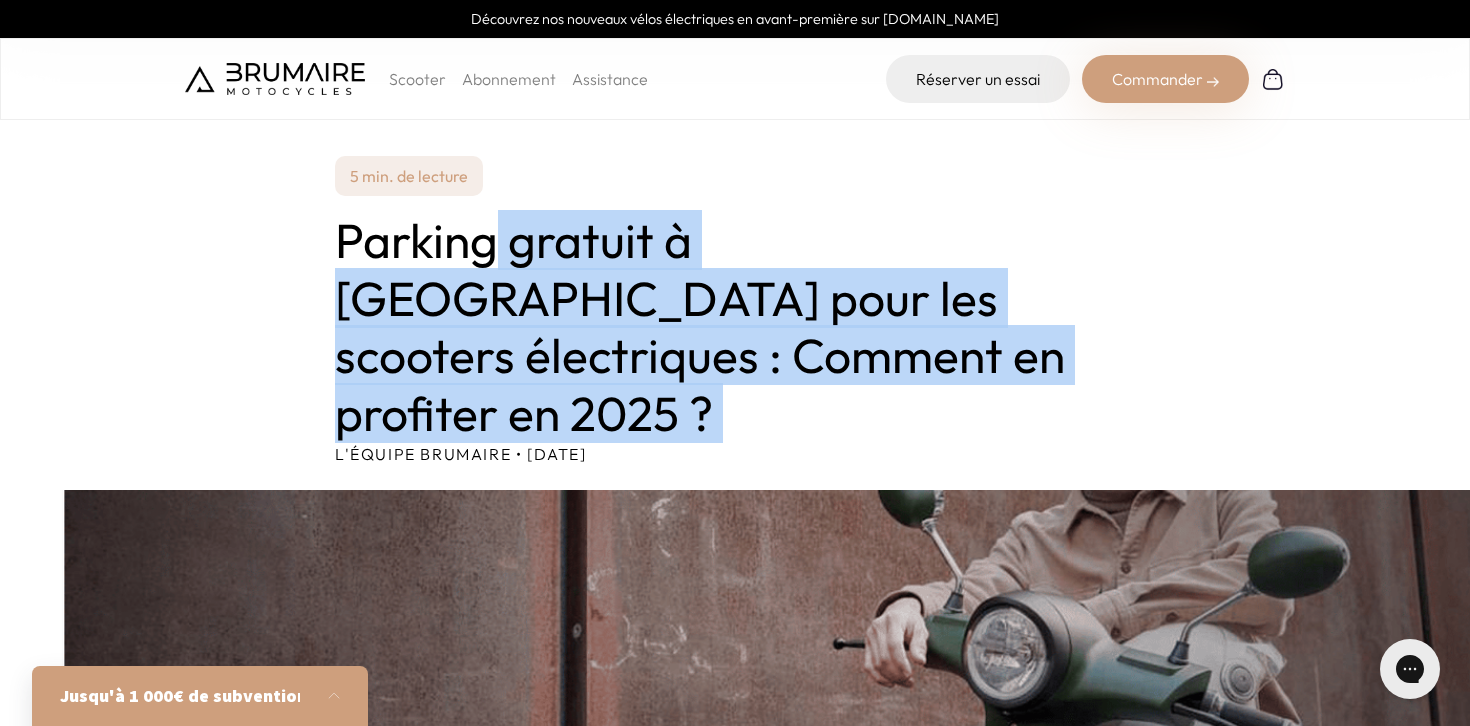 drag, startPoint x: 491, startPoint y: 257, endPoint x: 752, endPoint y: 384, distance: 290.2585 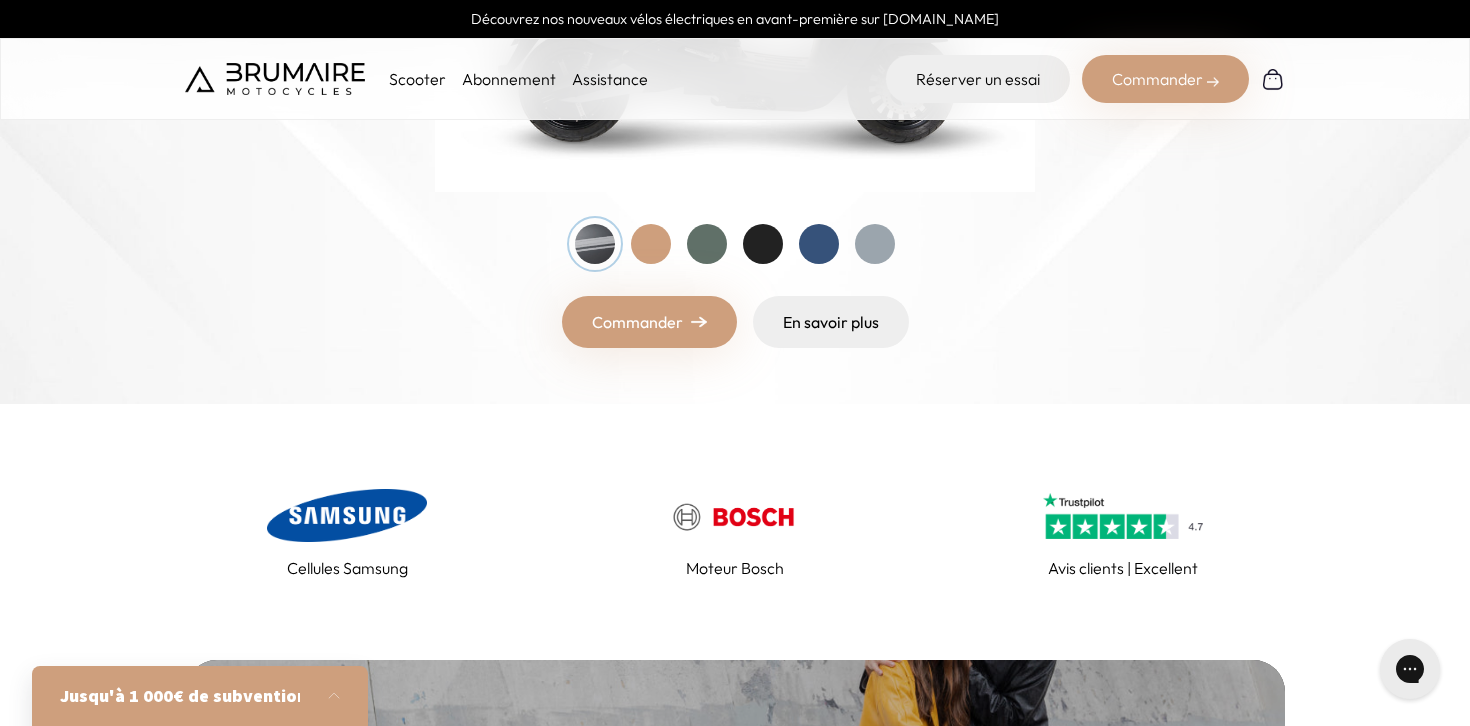 scroll, scrollTop: 566, scrollLeft: 0, axis: vertical 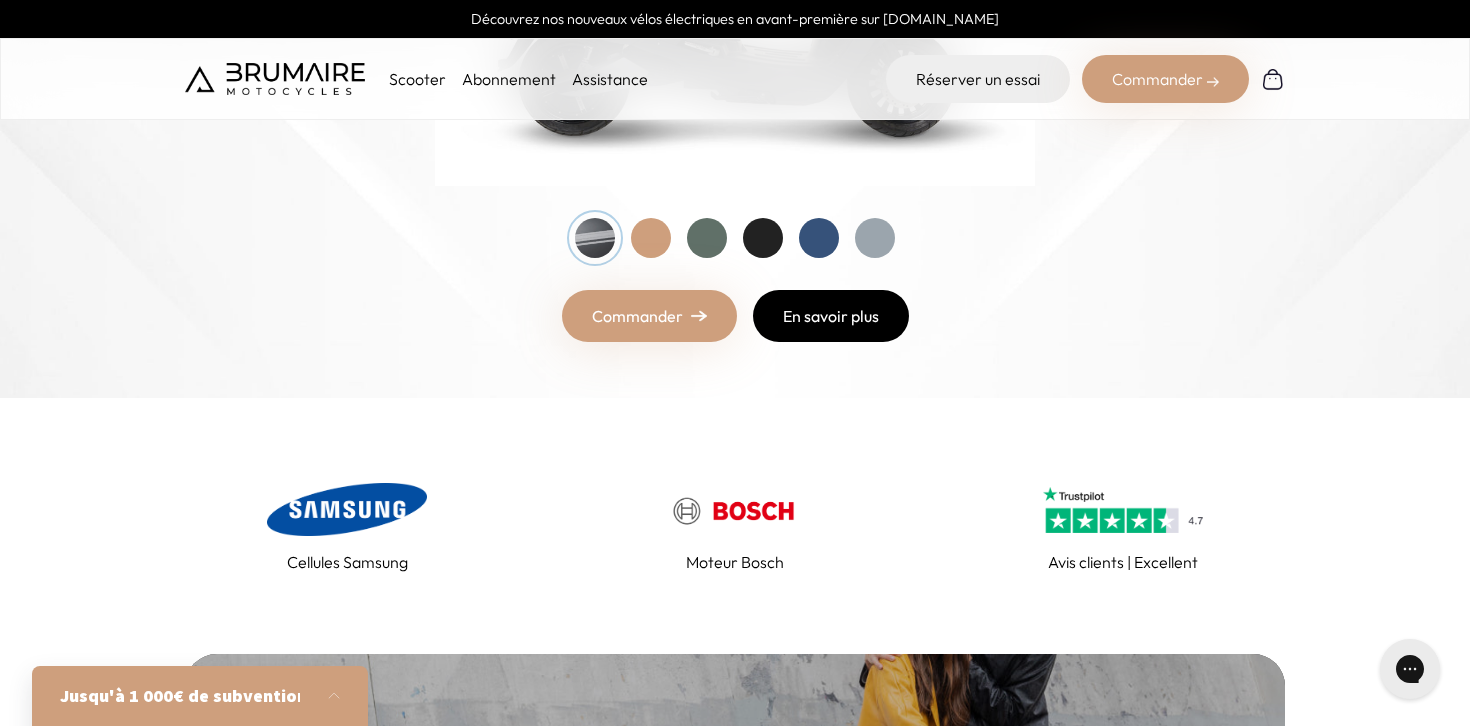 click on "En savoir plus" at bounding box center (831, 316) 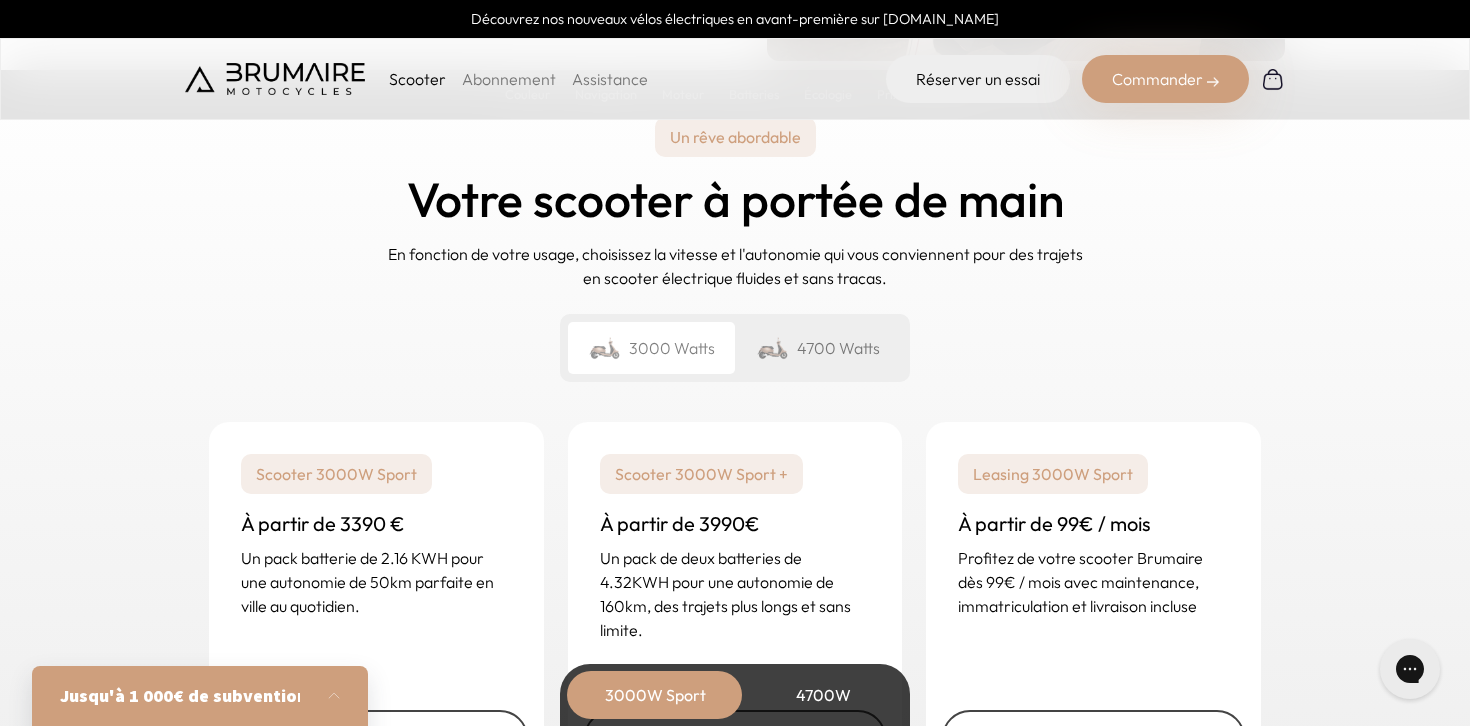 scroll, scrollTop: 4690, scrollLeft: 0, axis: vertical 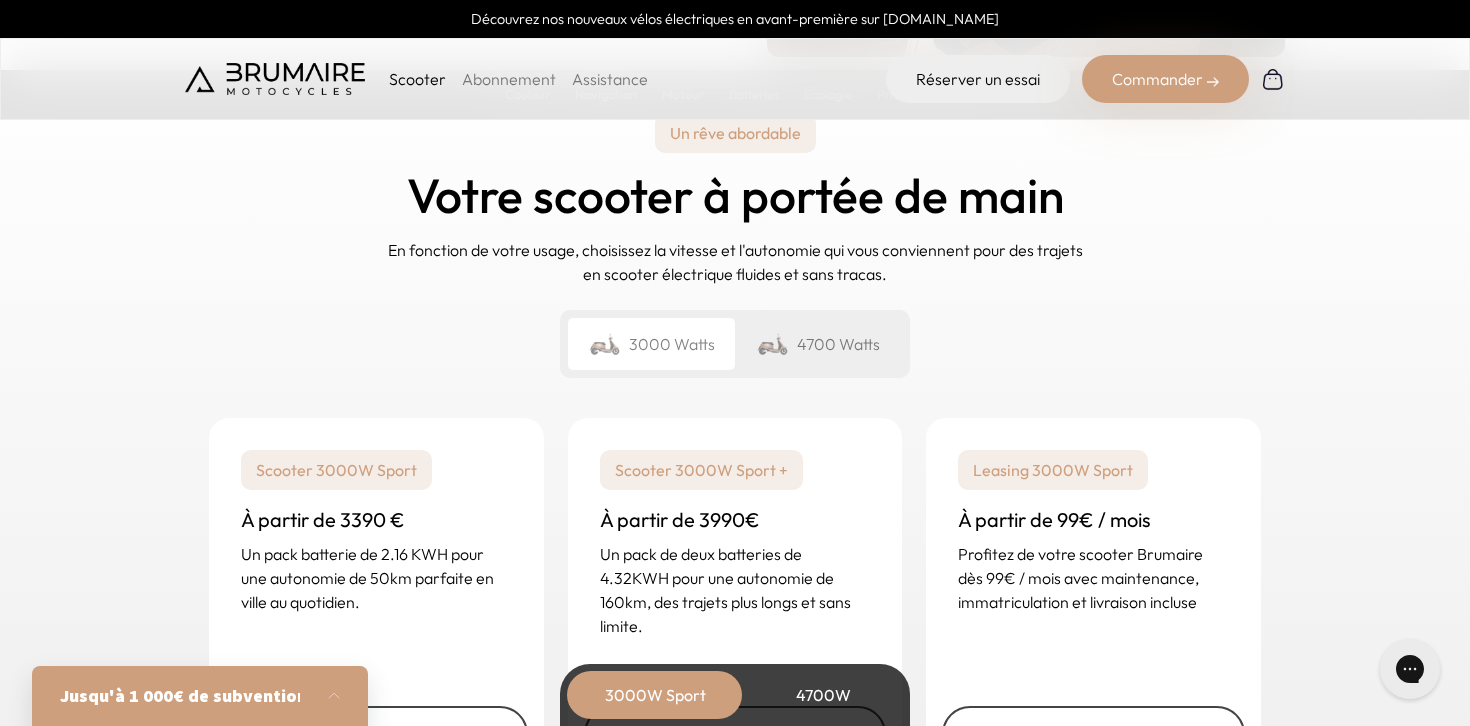 click on "4700 Watts" at bounding box center [818, 344] 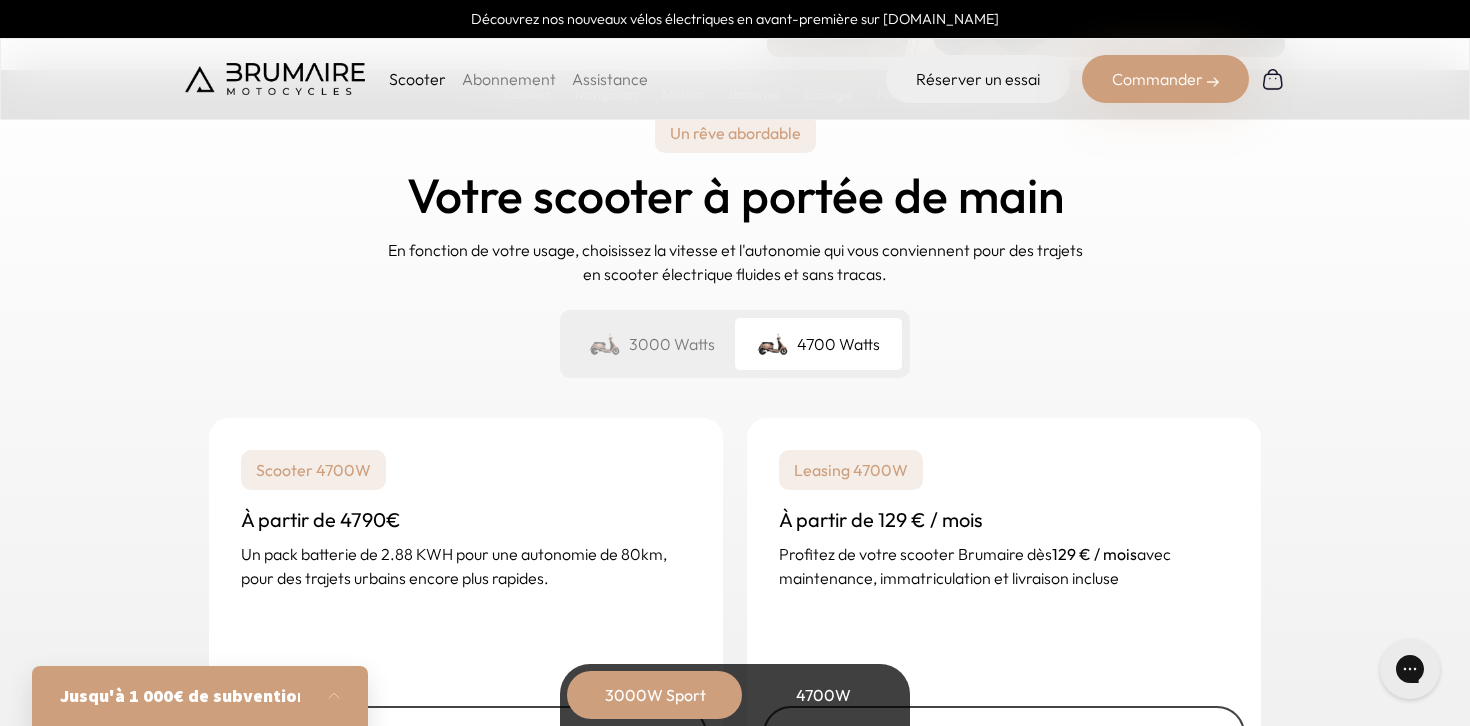 click on "3000 Watts" at bounding box center (651, 344) 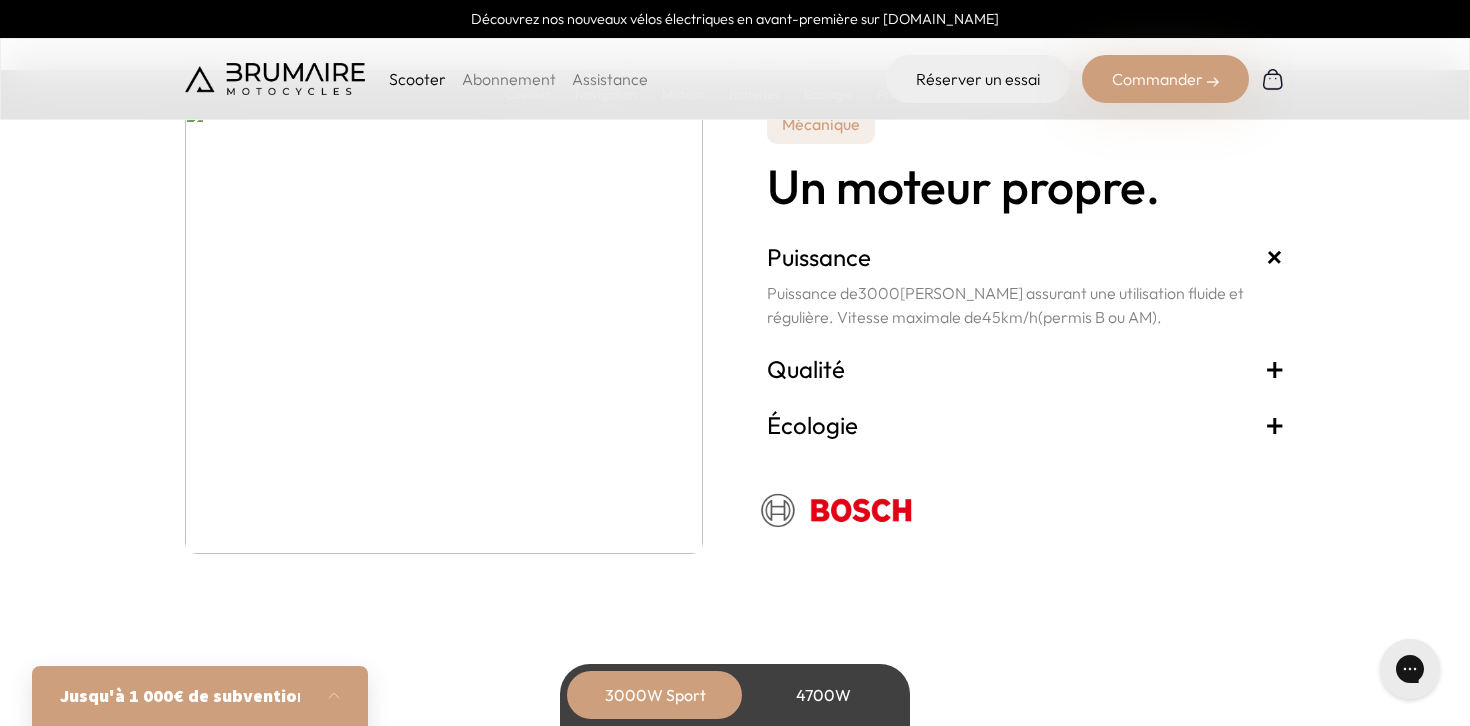 scroll, scrollTop: 3539, scrollLeft: 0, axis: vertical 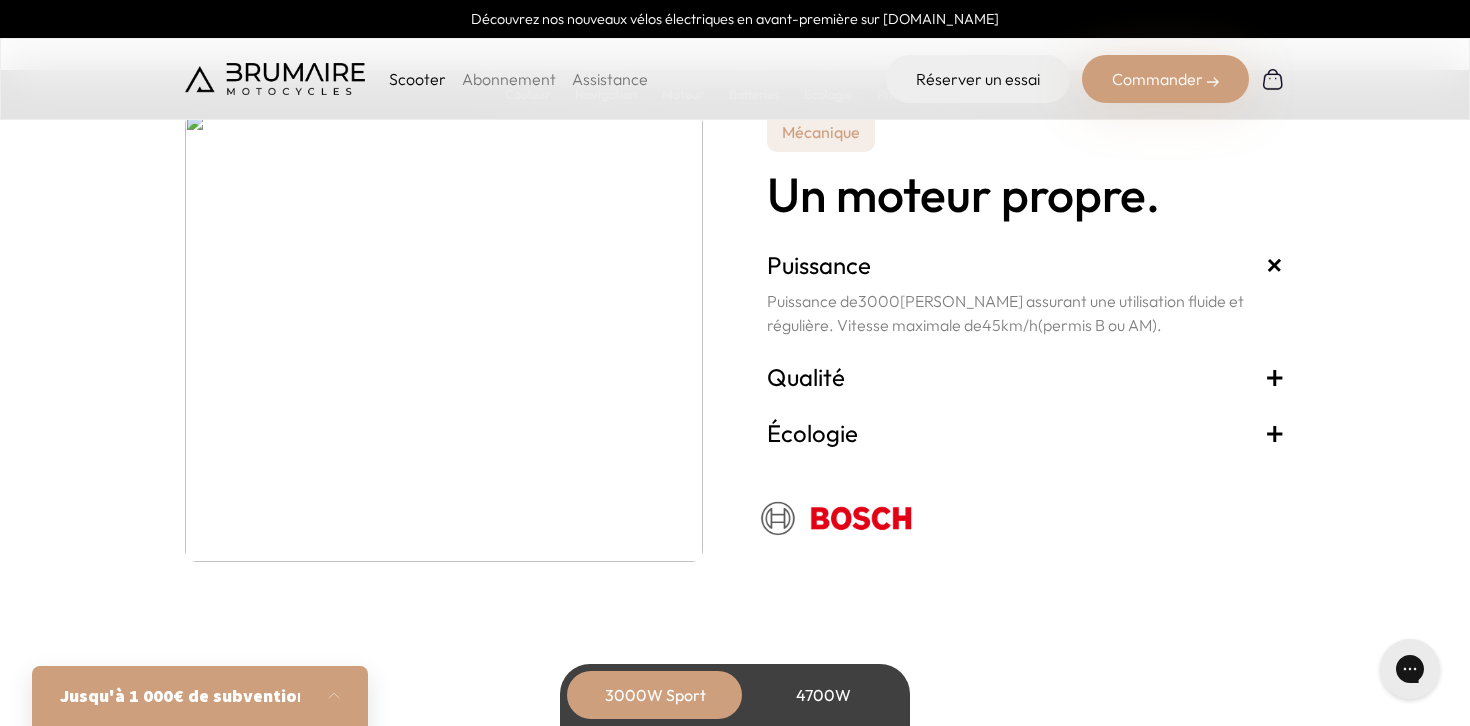 click on "+" at bounding box center (1275, 377) 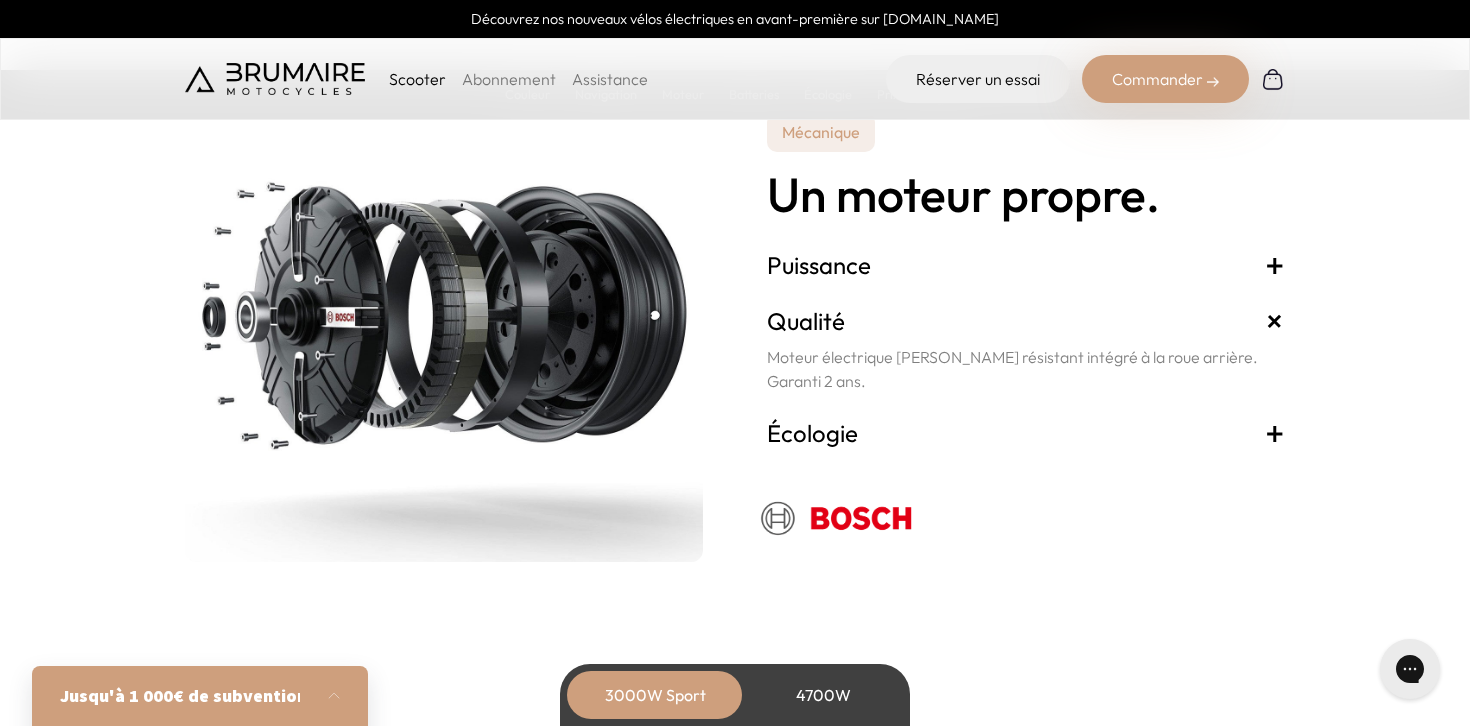 click on "+" at bounding box center (1275, 433) 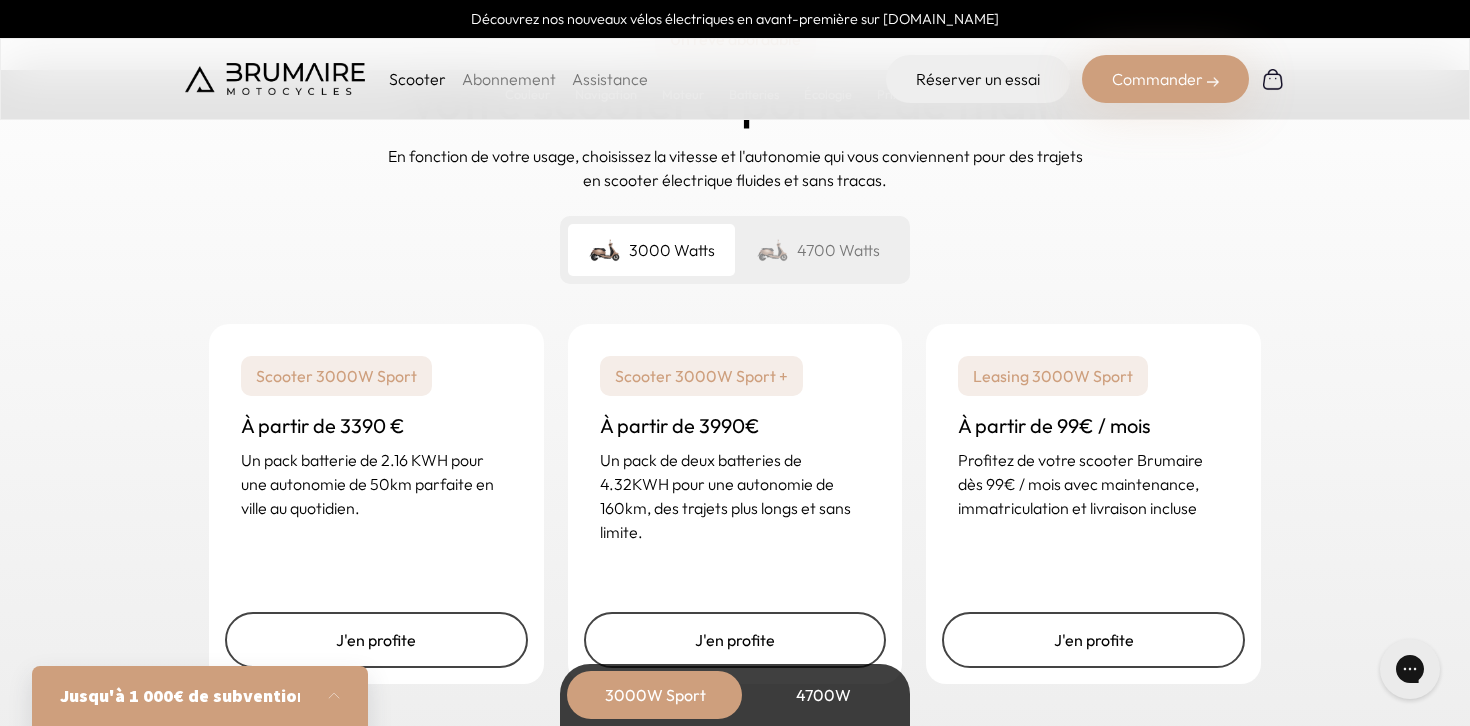 scroll, scrollTop: 4776, scrollLeft: 0, axis: vertical 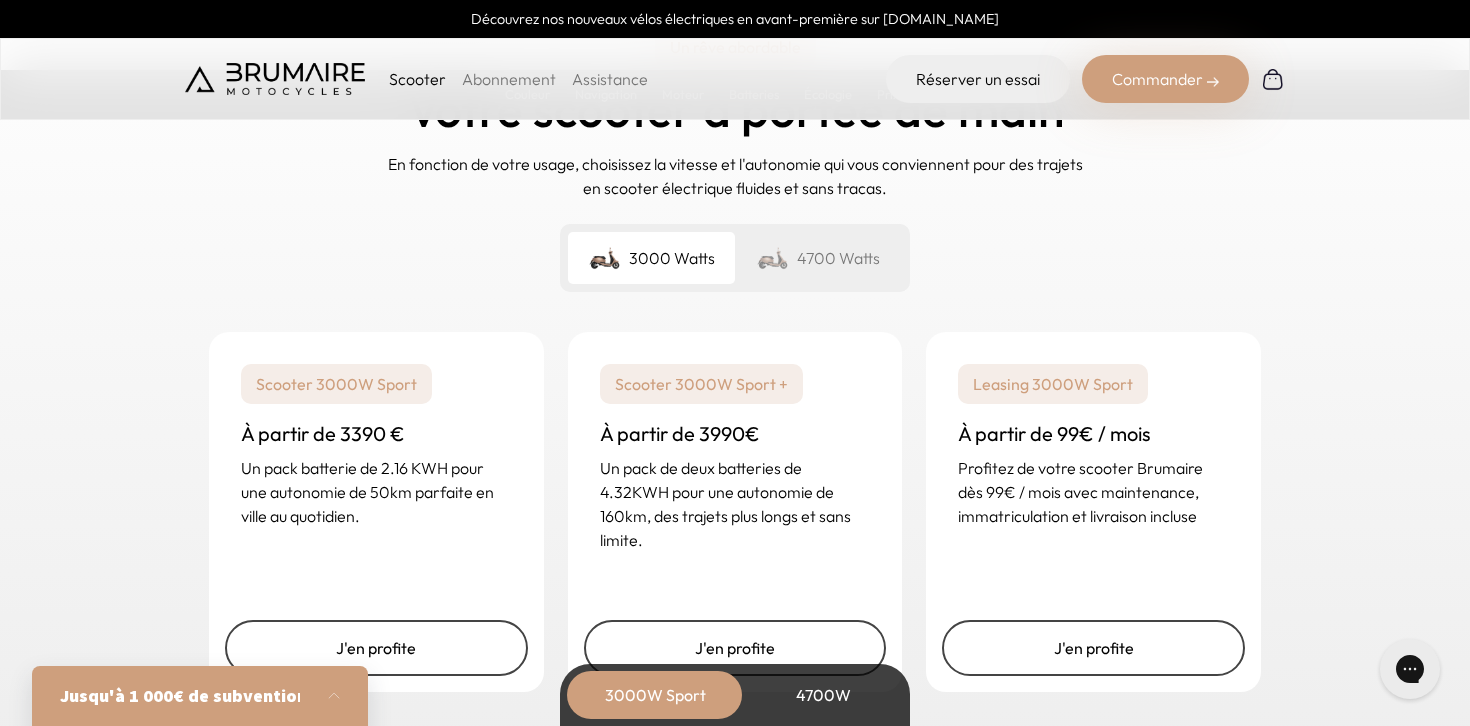 click on "4700 Watts" at bounding box center [818, 258] 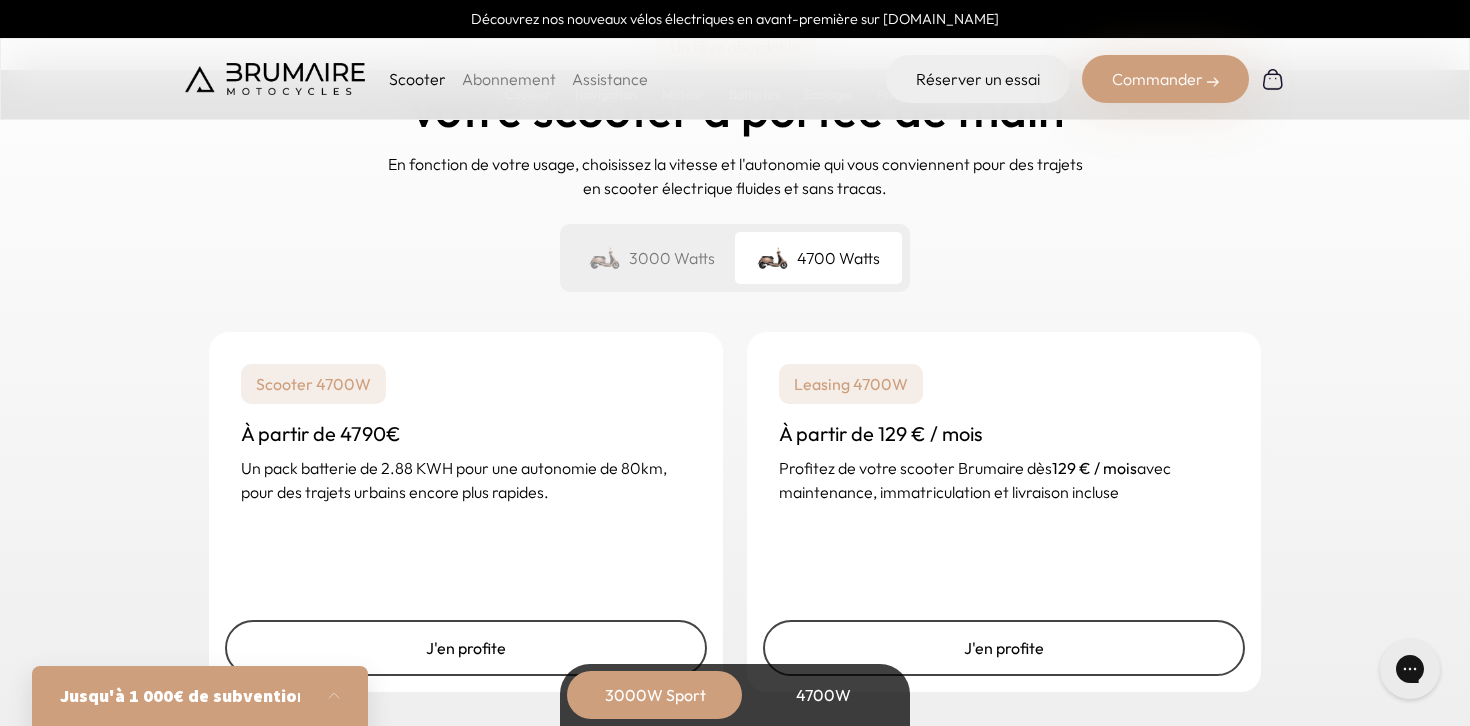 click on "3000 Watts" at bounding box center (651, 258) 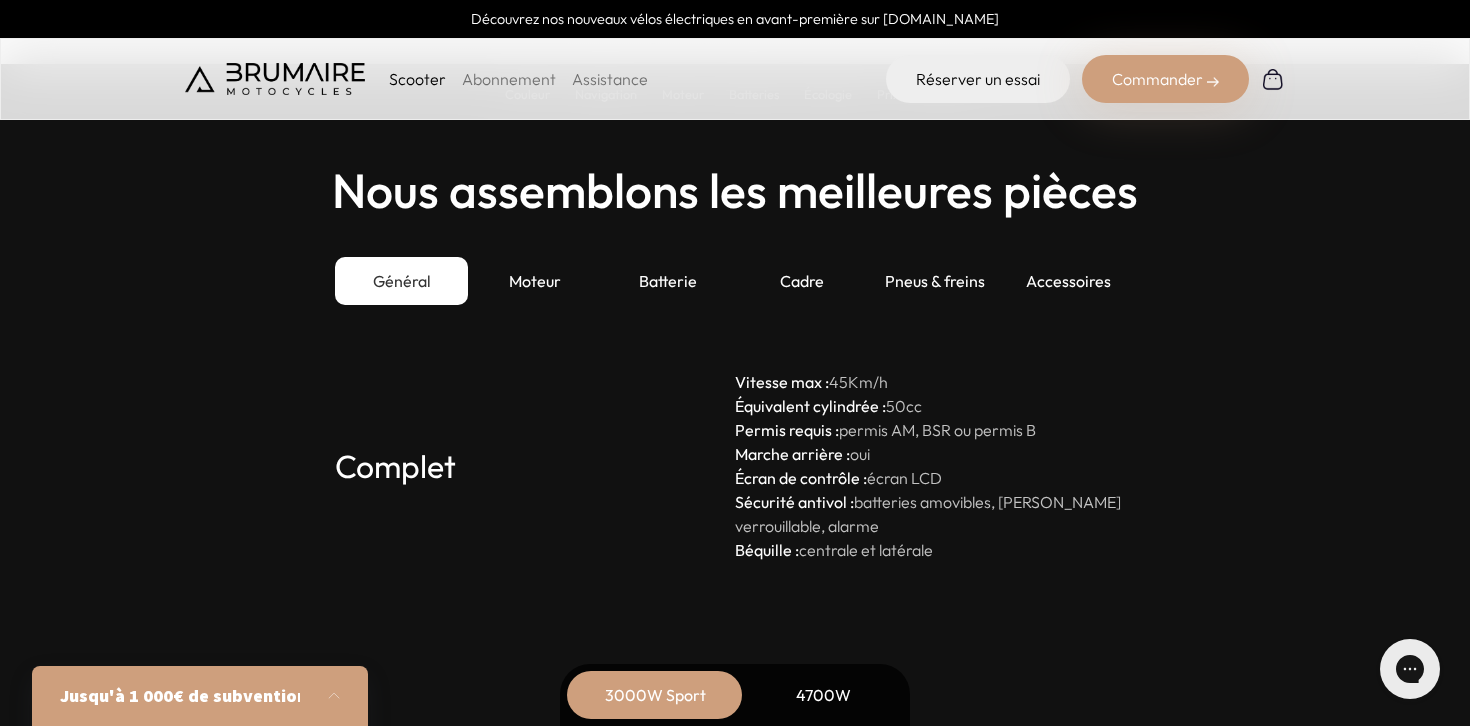 scroll, scrollTop: 5473, scrollLeft: 0, axis: vertical 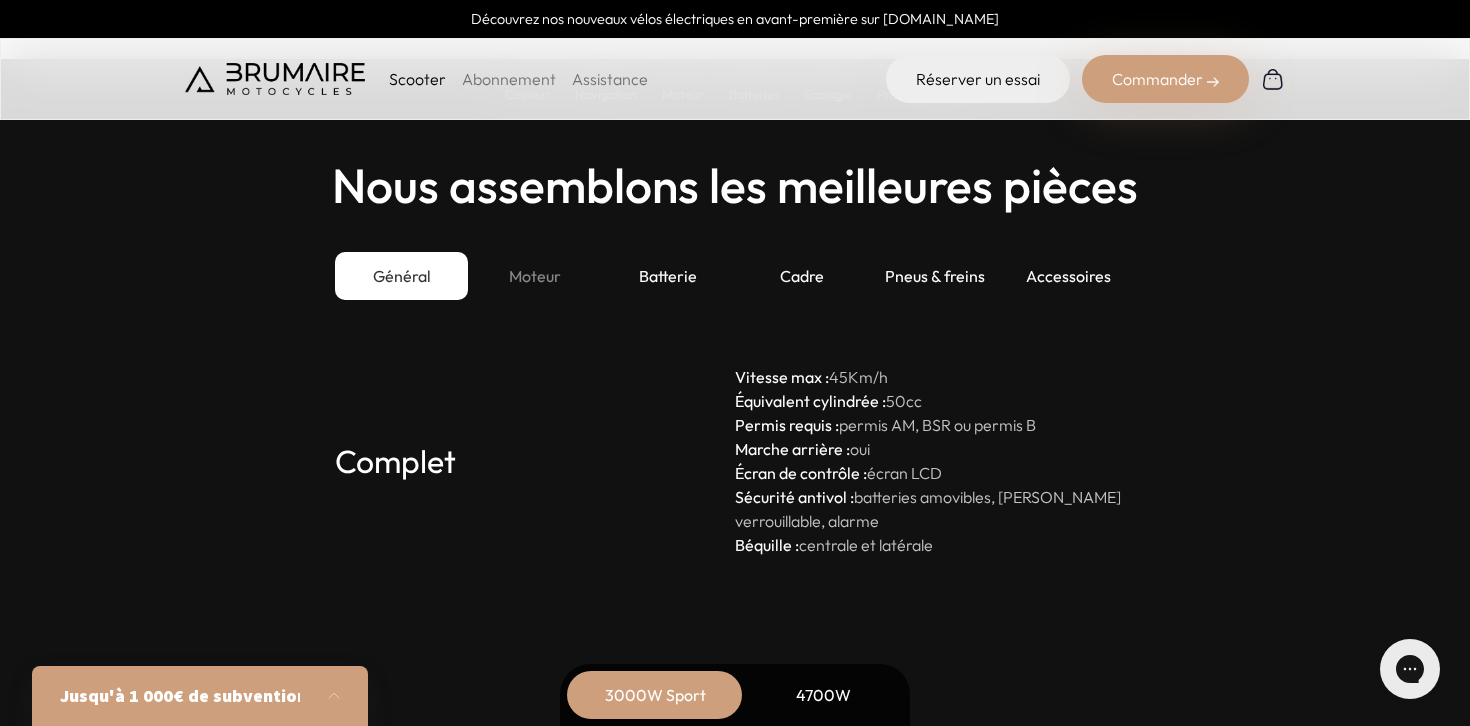 click on "Moteur" at bounding box center (534, 276) 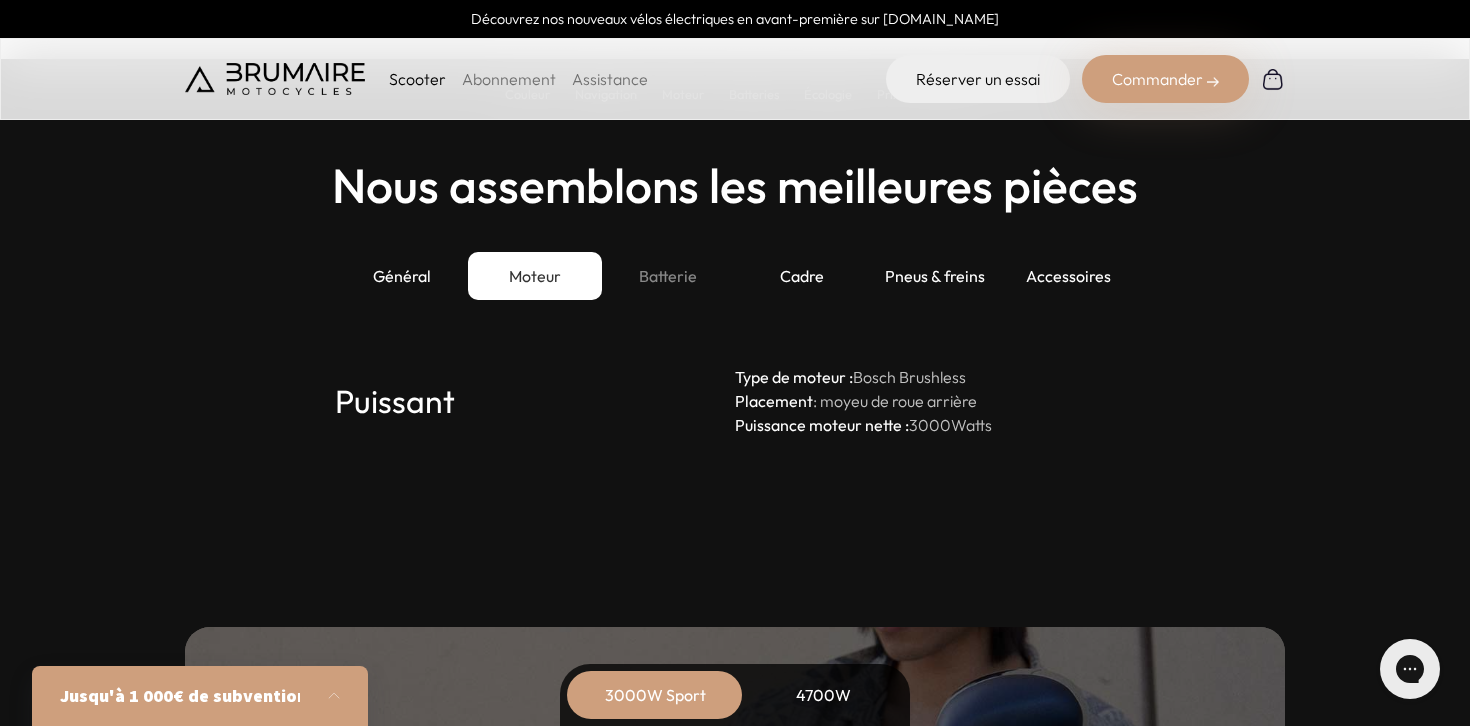 click on "Batterie" at bounding box center [668, 276] 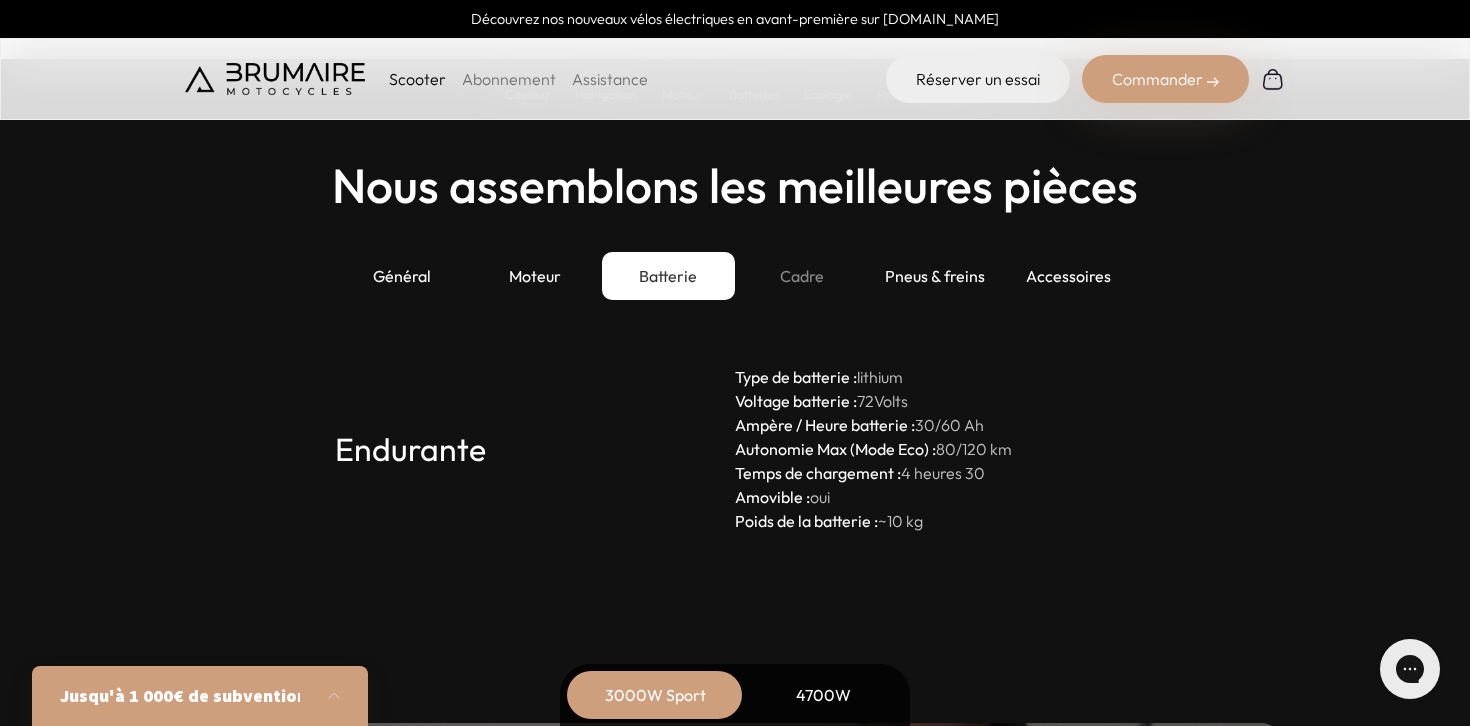 click on "Cadre" at bounding box center [801, 276] 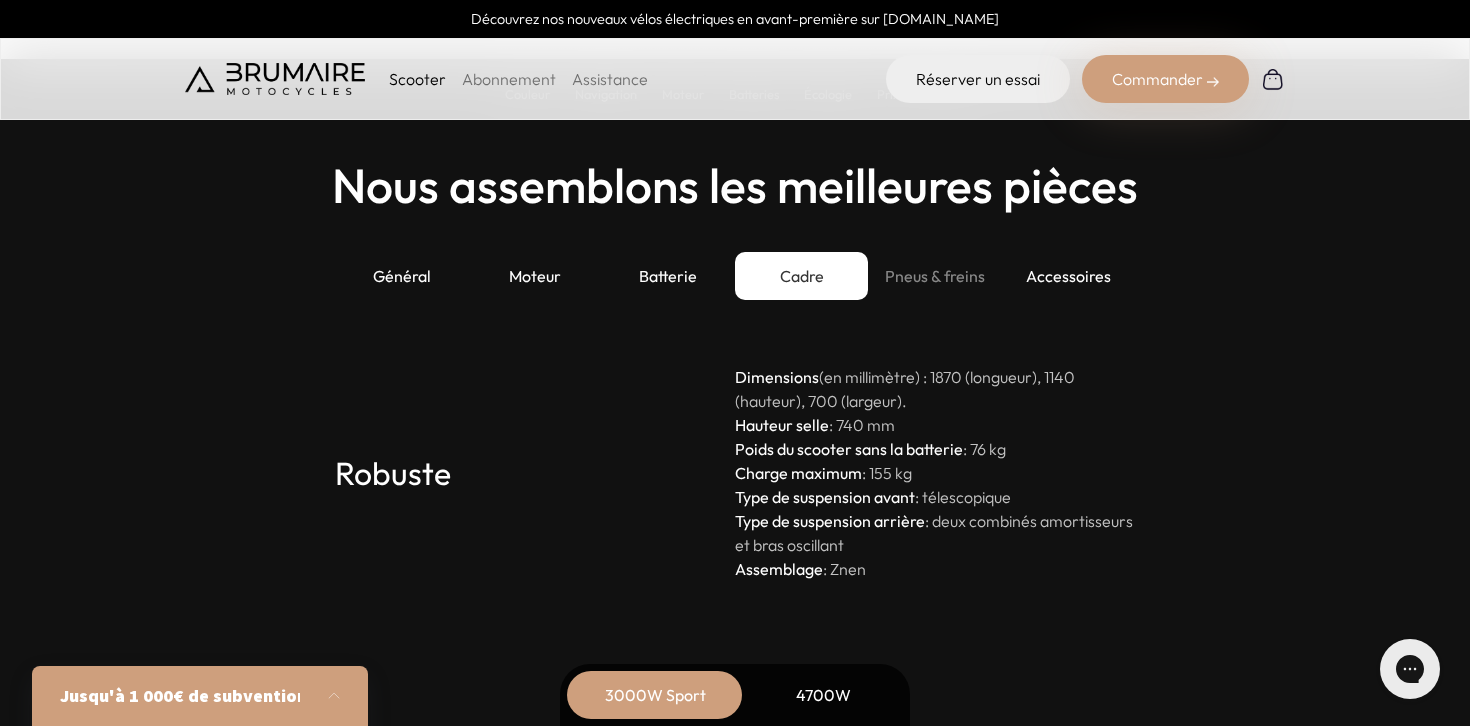 click on "Pneus & freins" at bounding box center [934, 276] 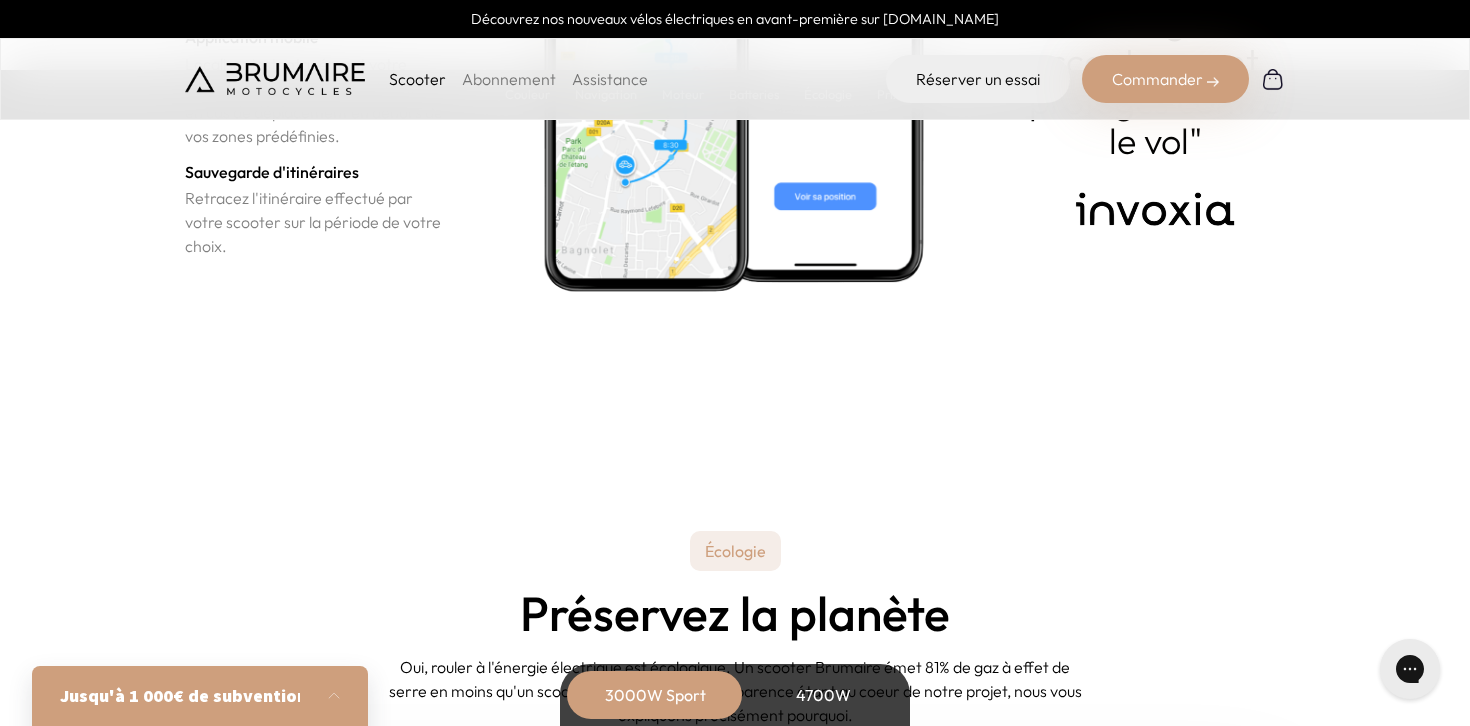 scroll, scrollTop: 8181, scrollLeft: 0, axis: vertical 